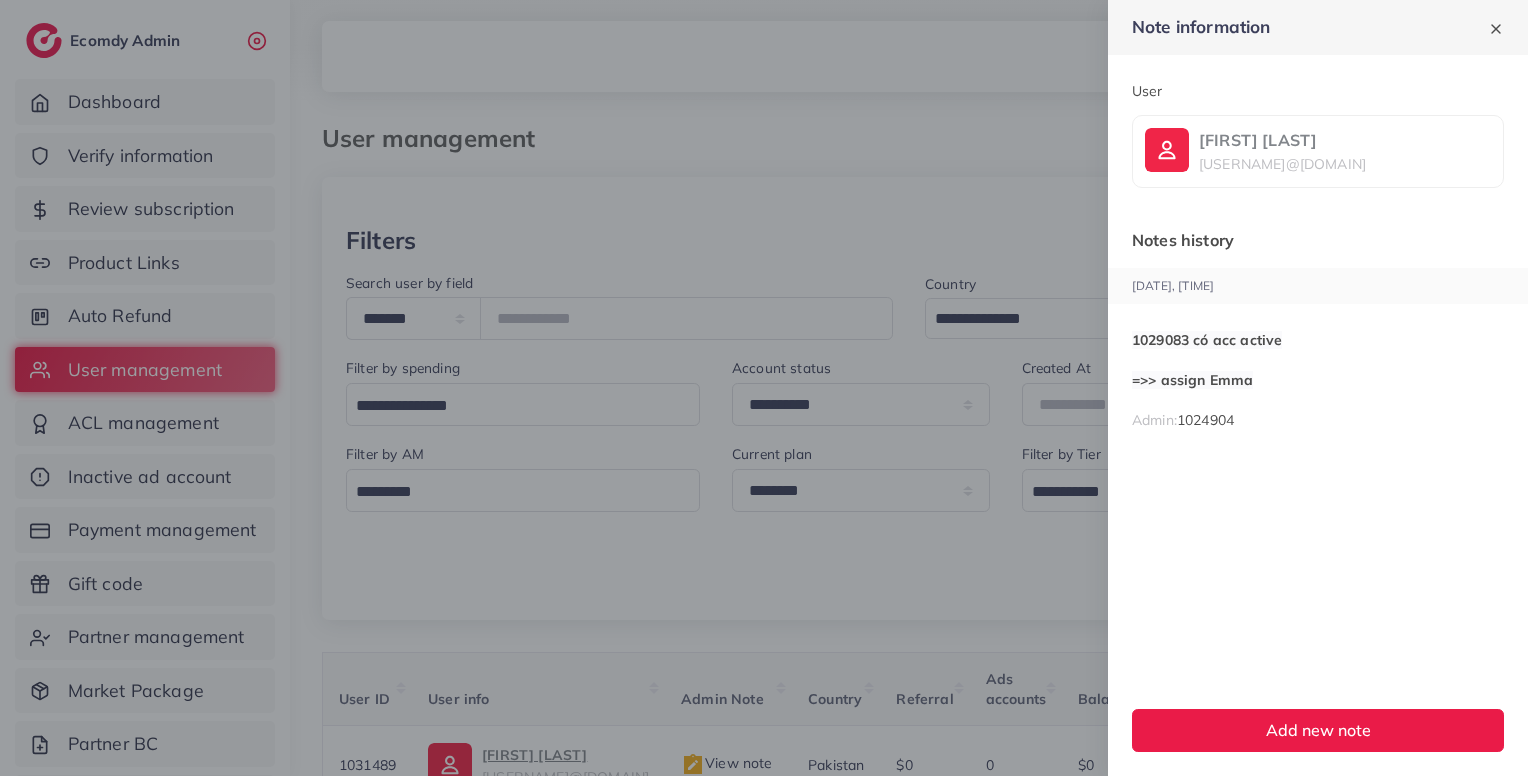 scroll, scrollTop: 183, scrollLeft: 0, axis: vertical 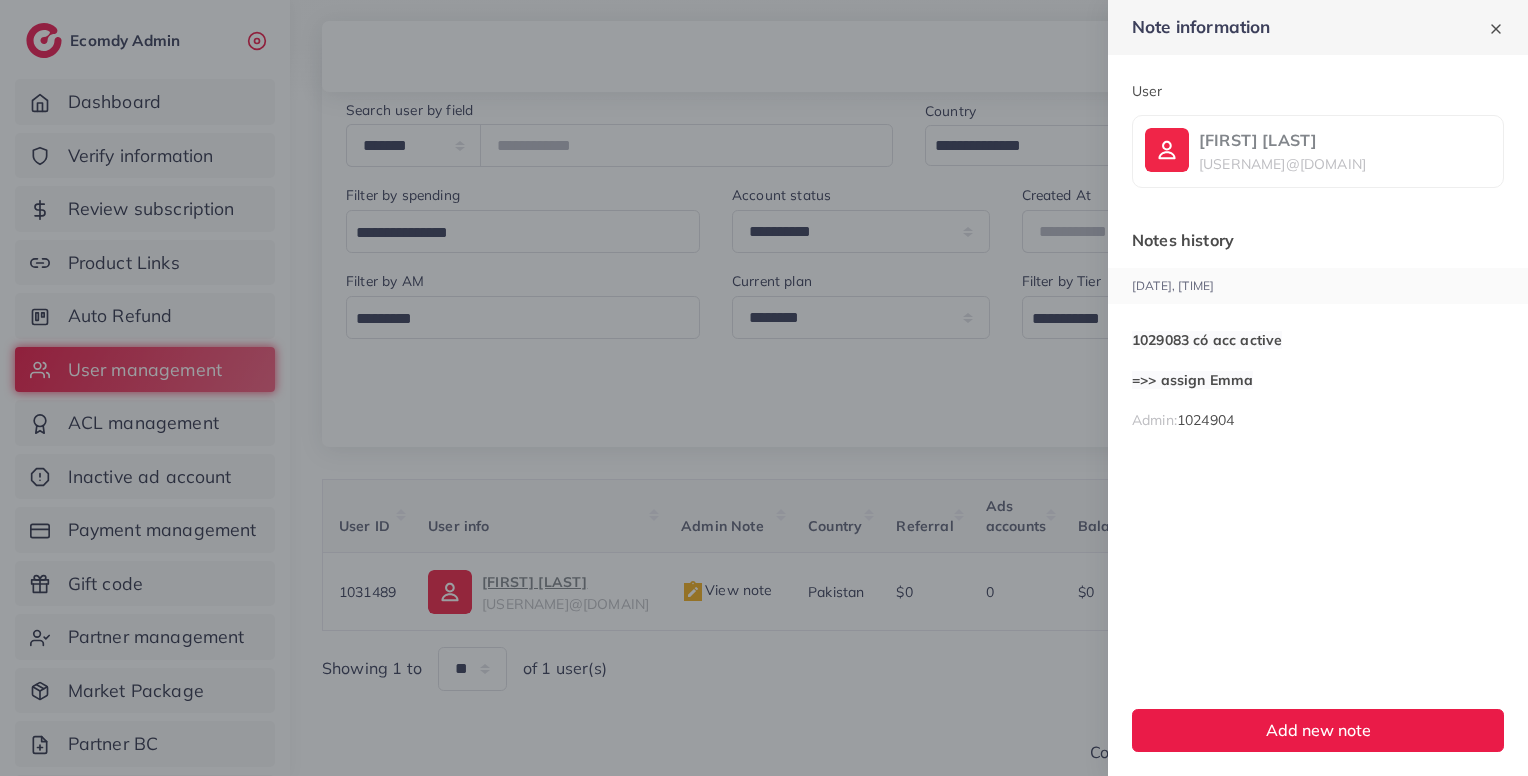 click at bounding box center (764, 388) 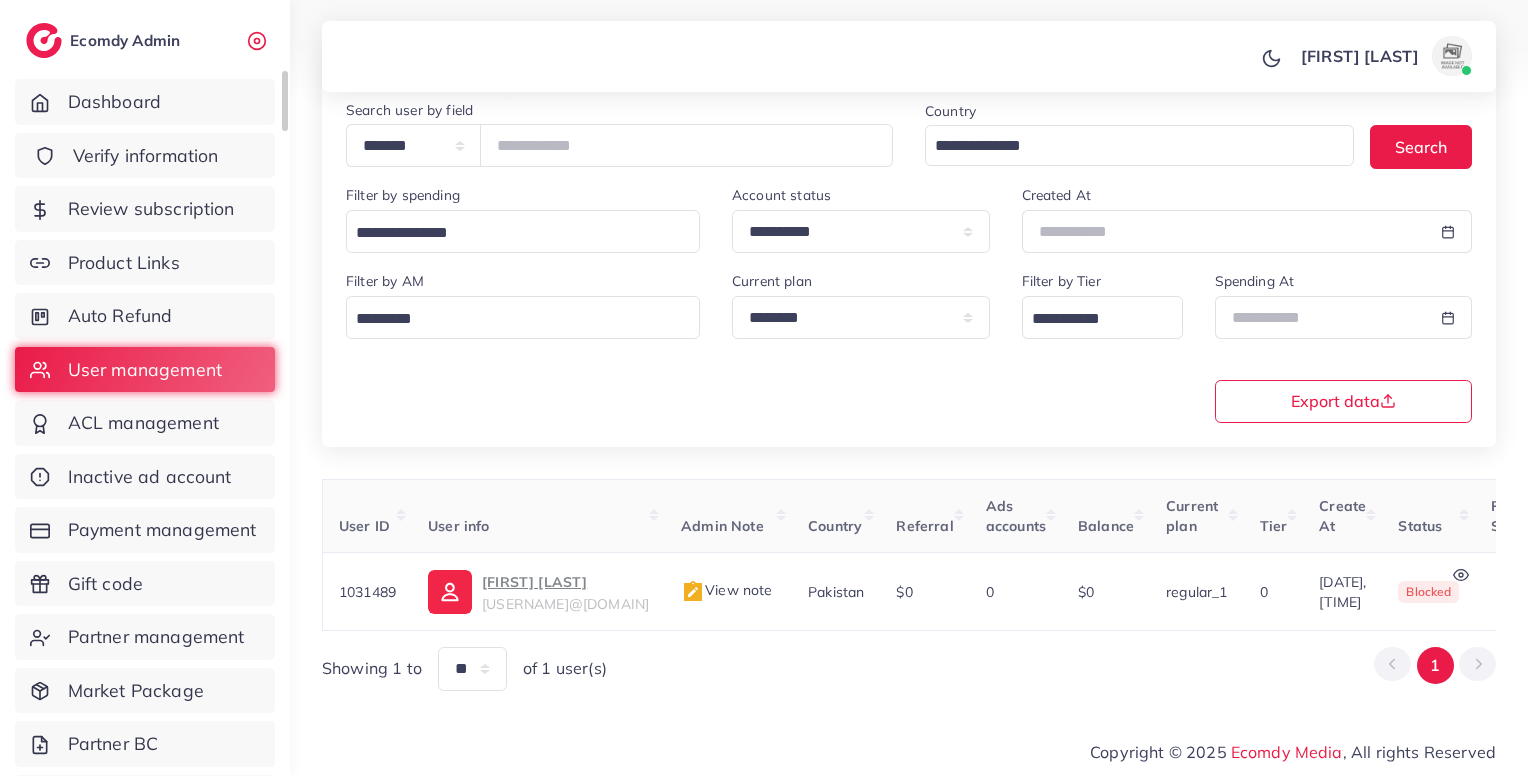 click on "Verify information" at bounding box center [146, 156] 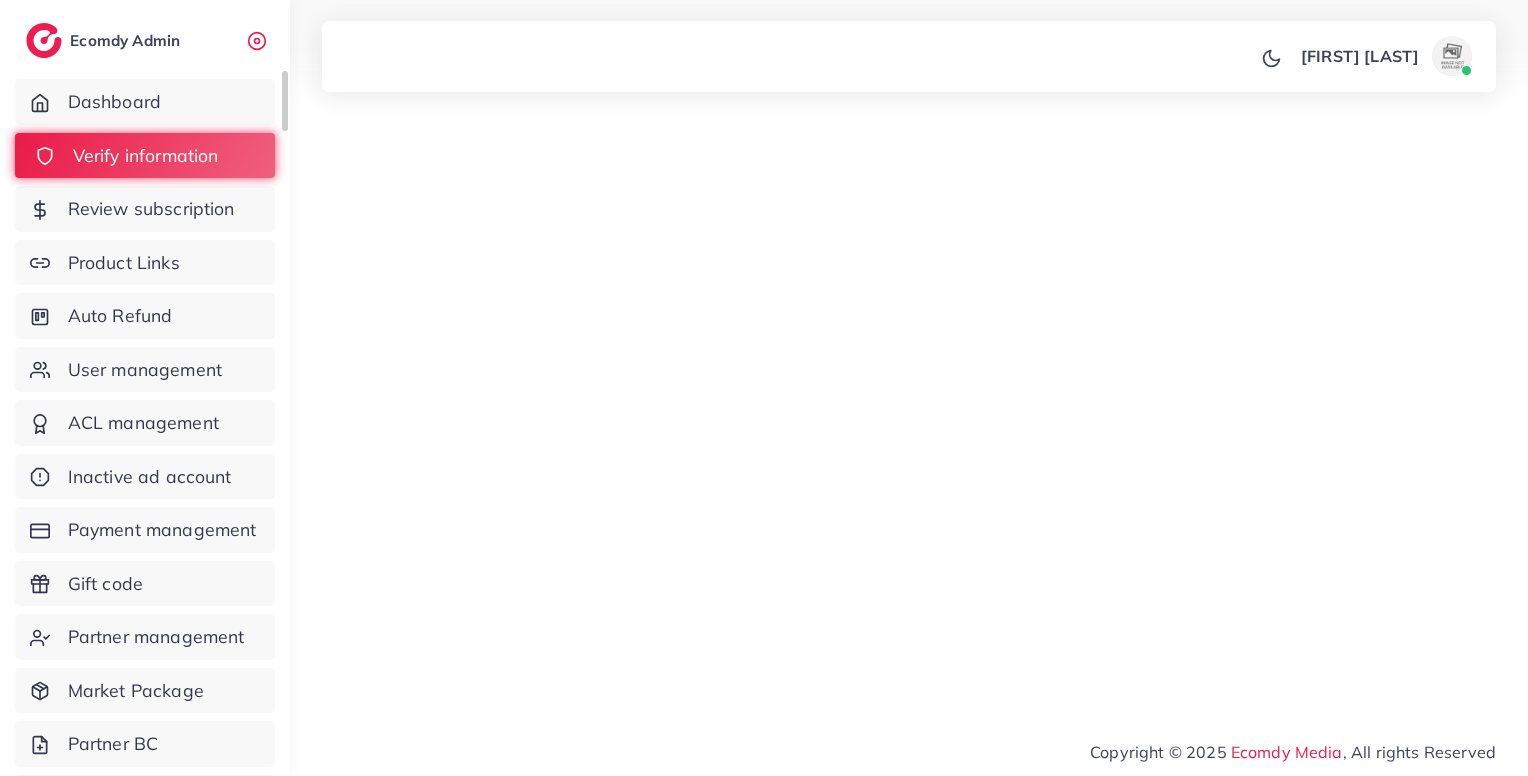 scroll, scrollTop: 0, scrollLeft: 0, axis: both 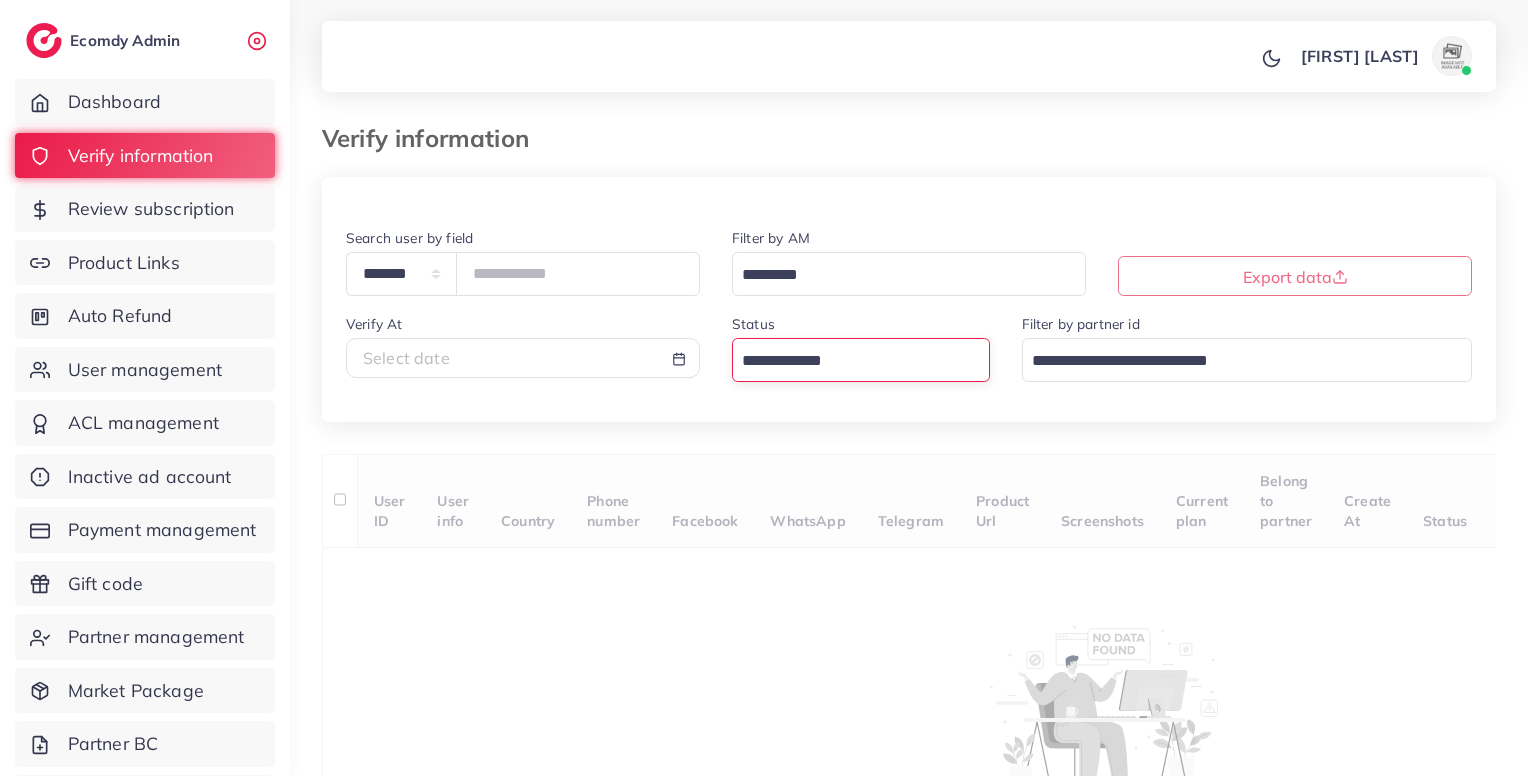 click on "Loading..." at bounding box center (861, 359) 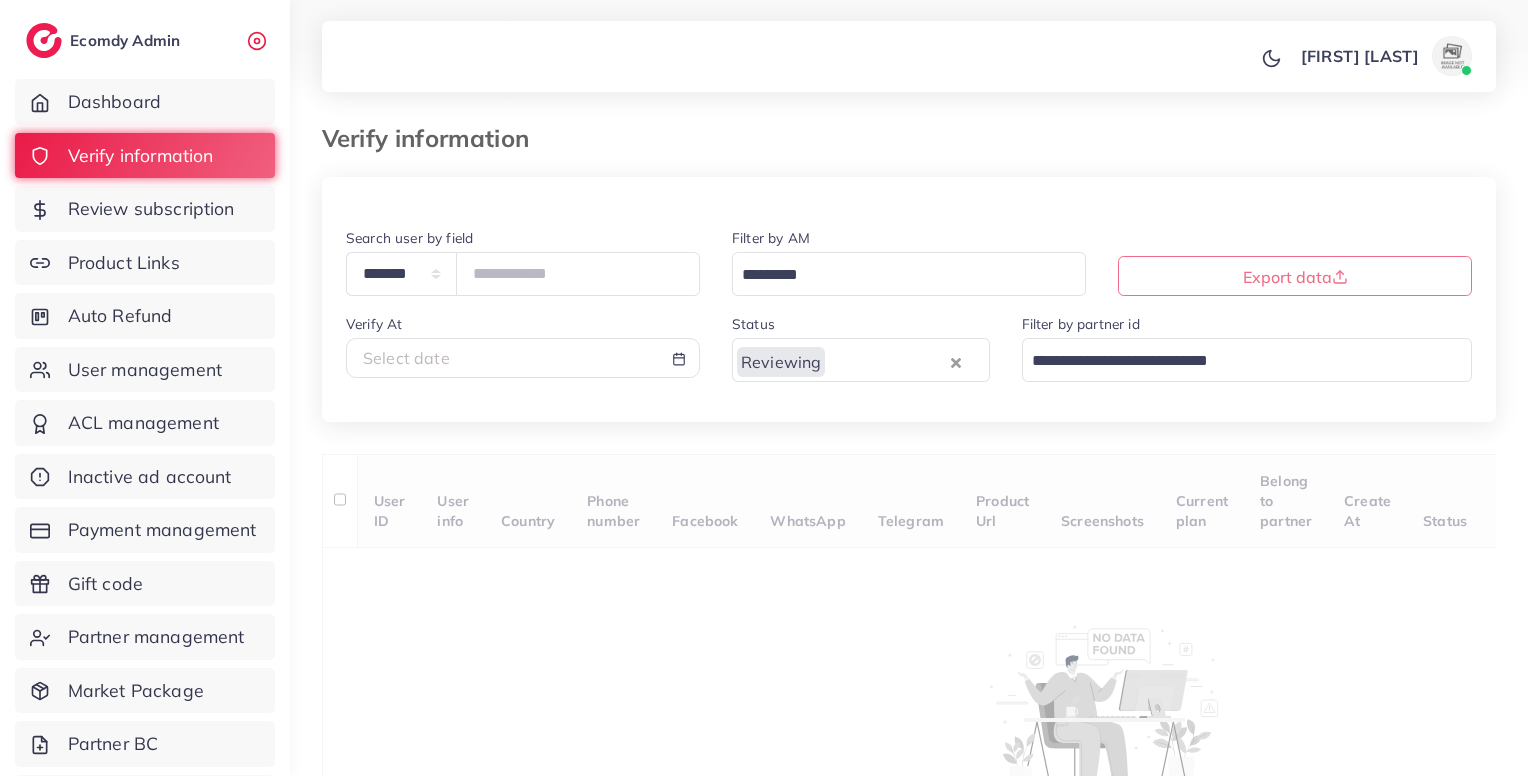 click on "**********" at bounding box center (909, 520) 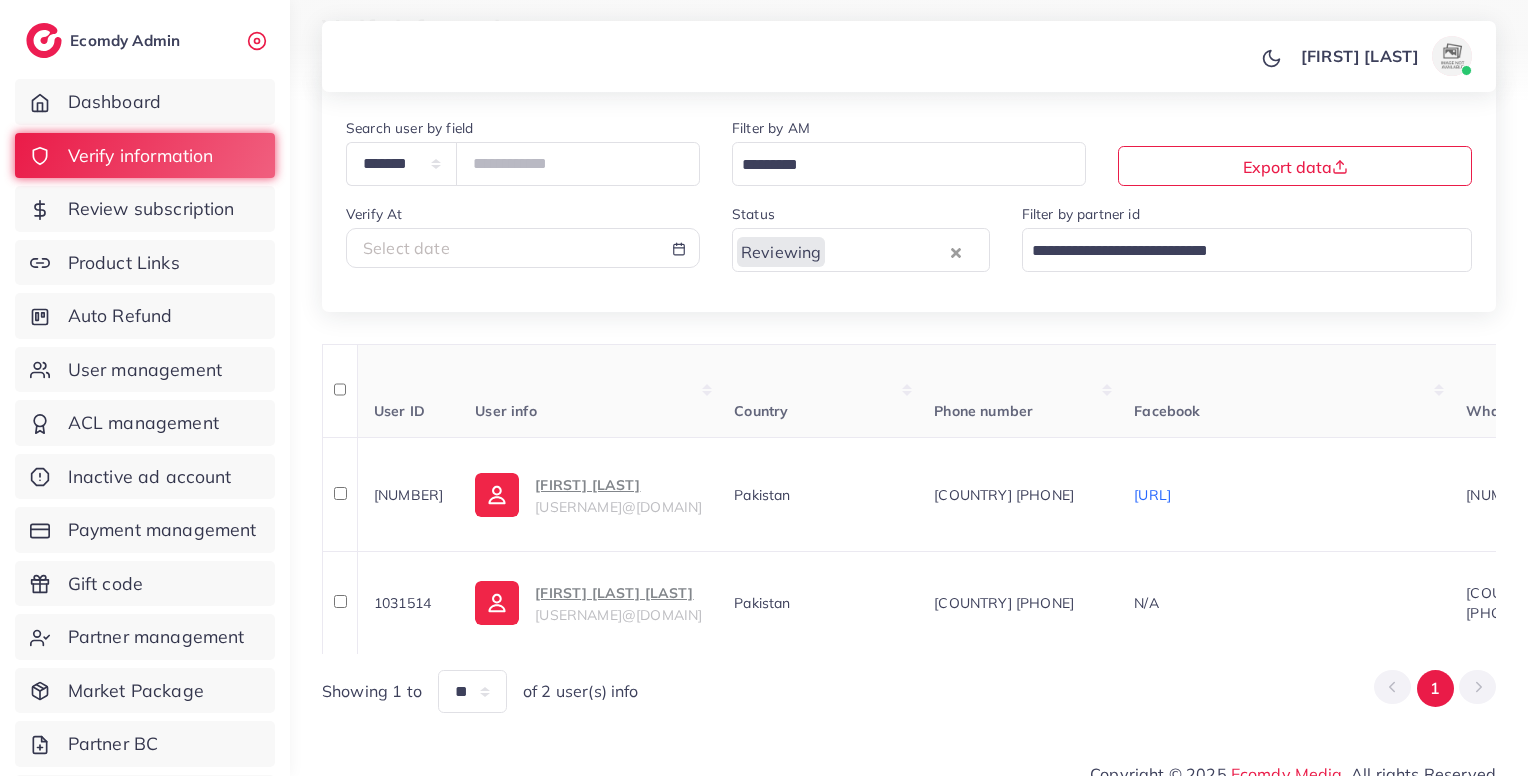 scroll, scrollTop: 141, scrollLeft: 0, axis: vertical 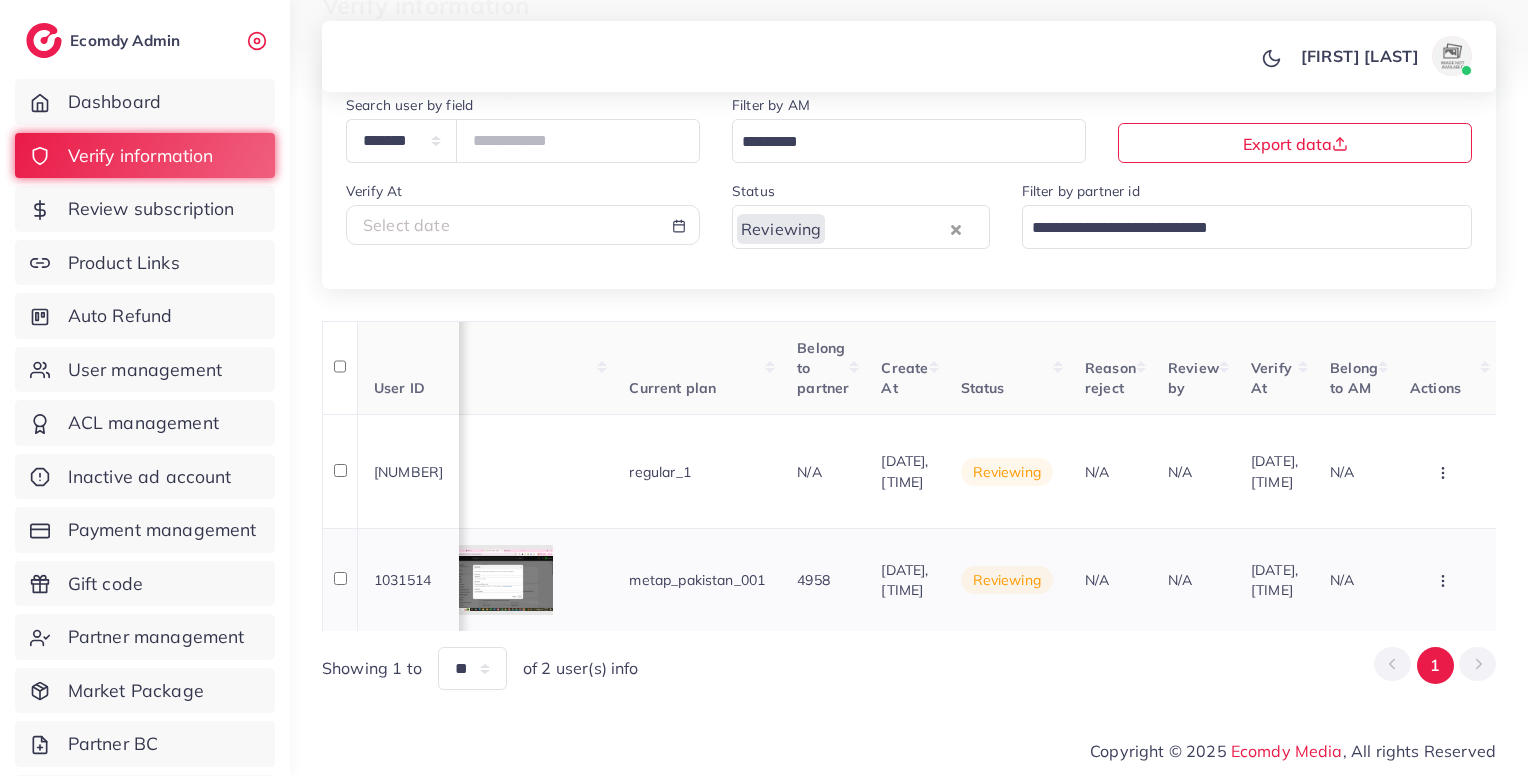 click at bounding box center (1445, 471) 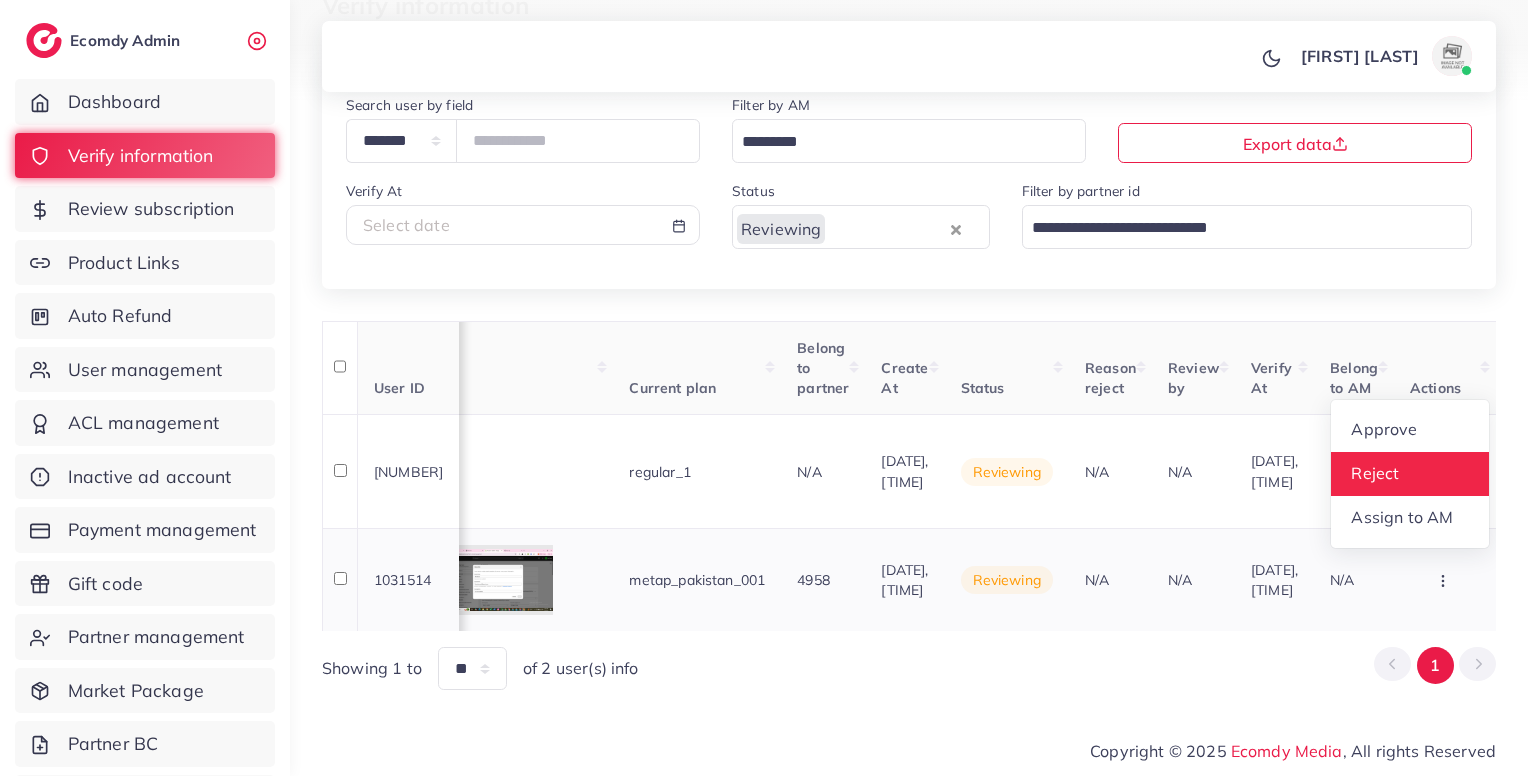 click on "Reject" at bounding box center [1375, 474] 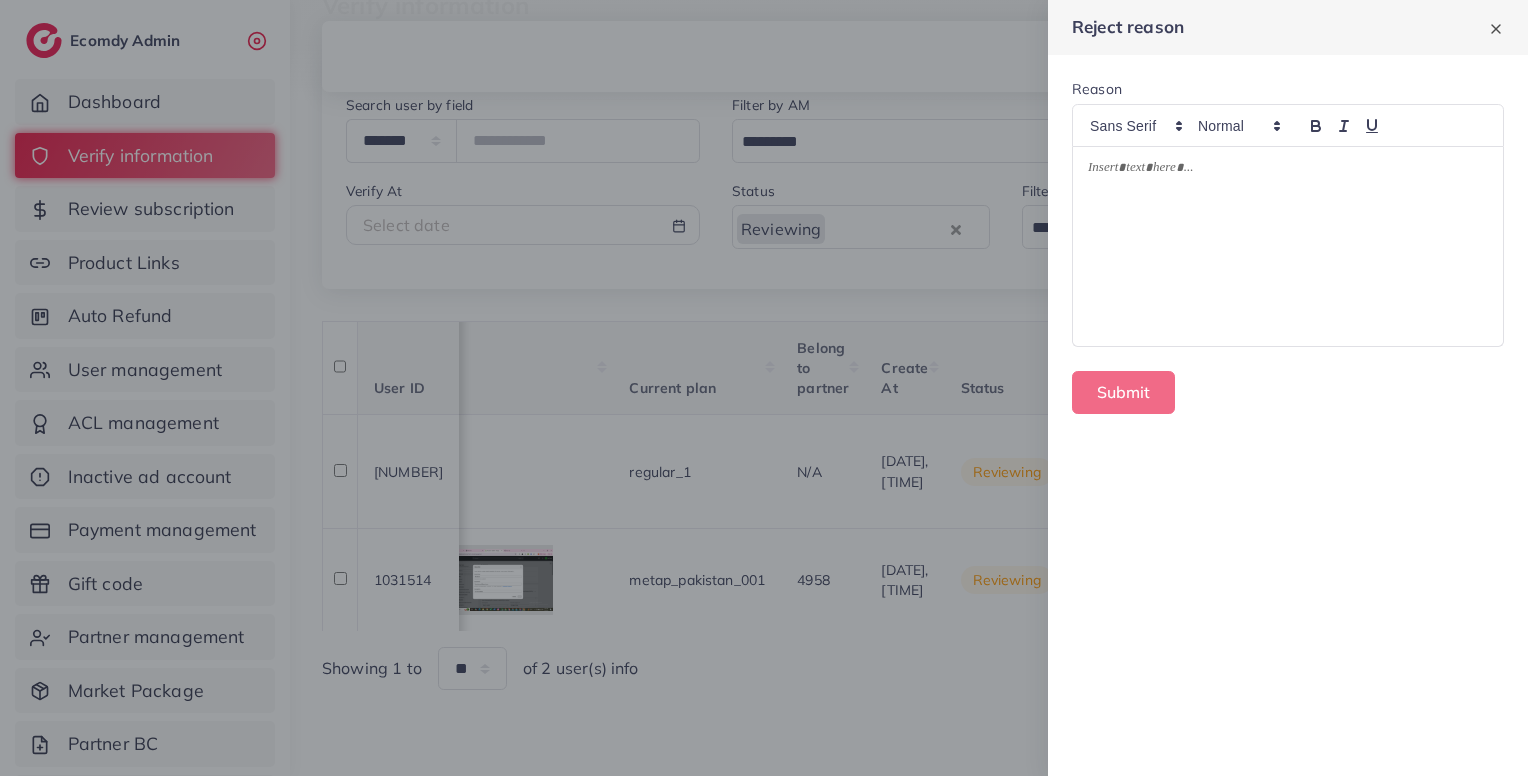 click at bounding box center [1288, 246] 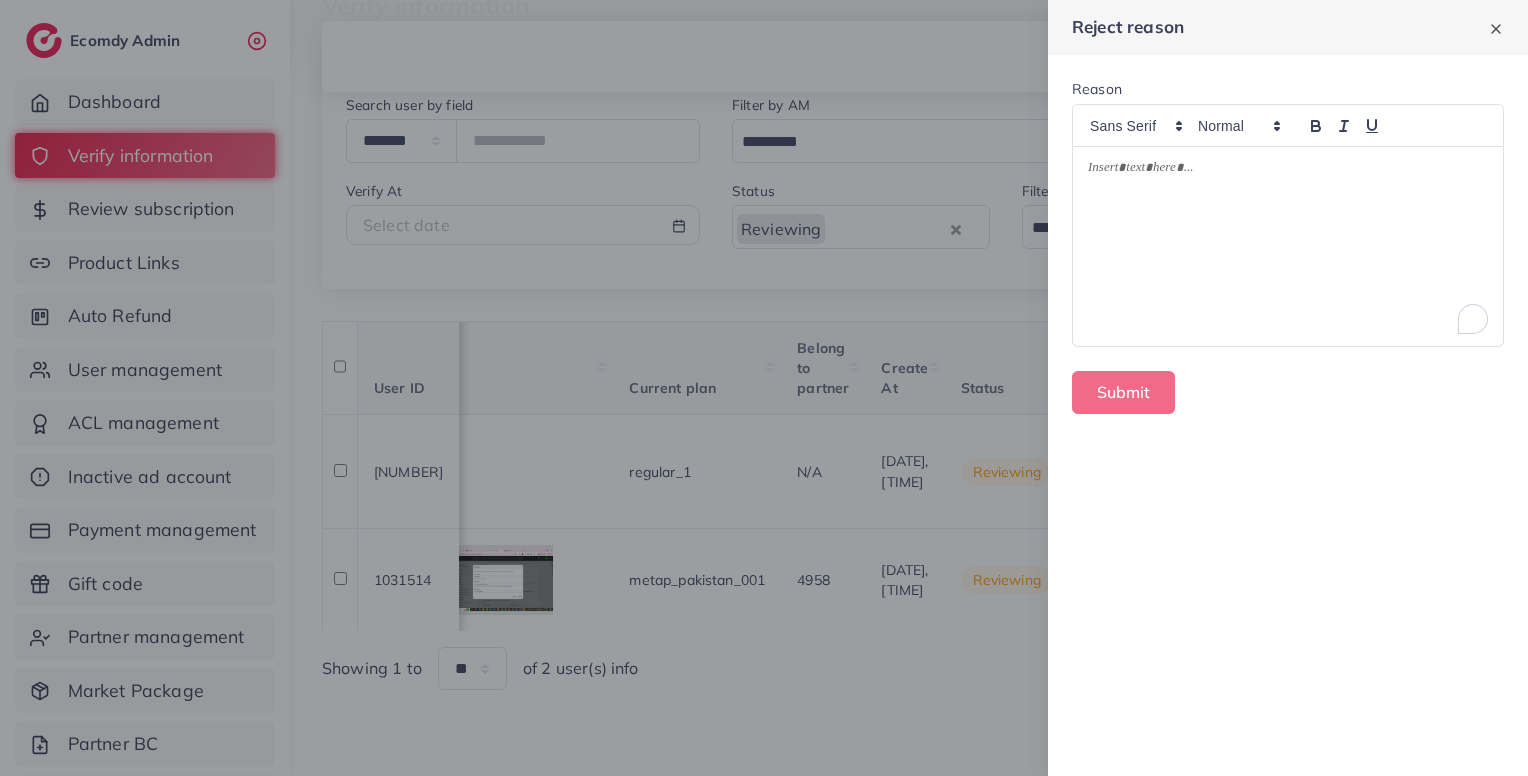 scroll, scrollTop: 0, scrollLeft: 0, axis: both 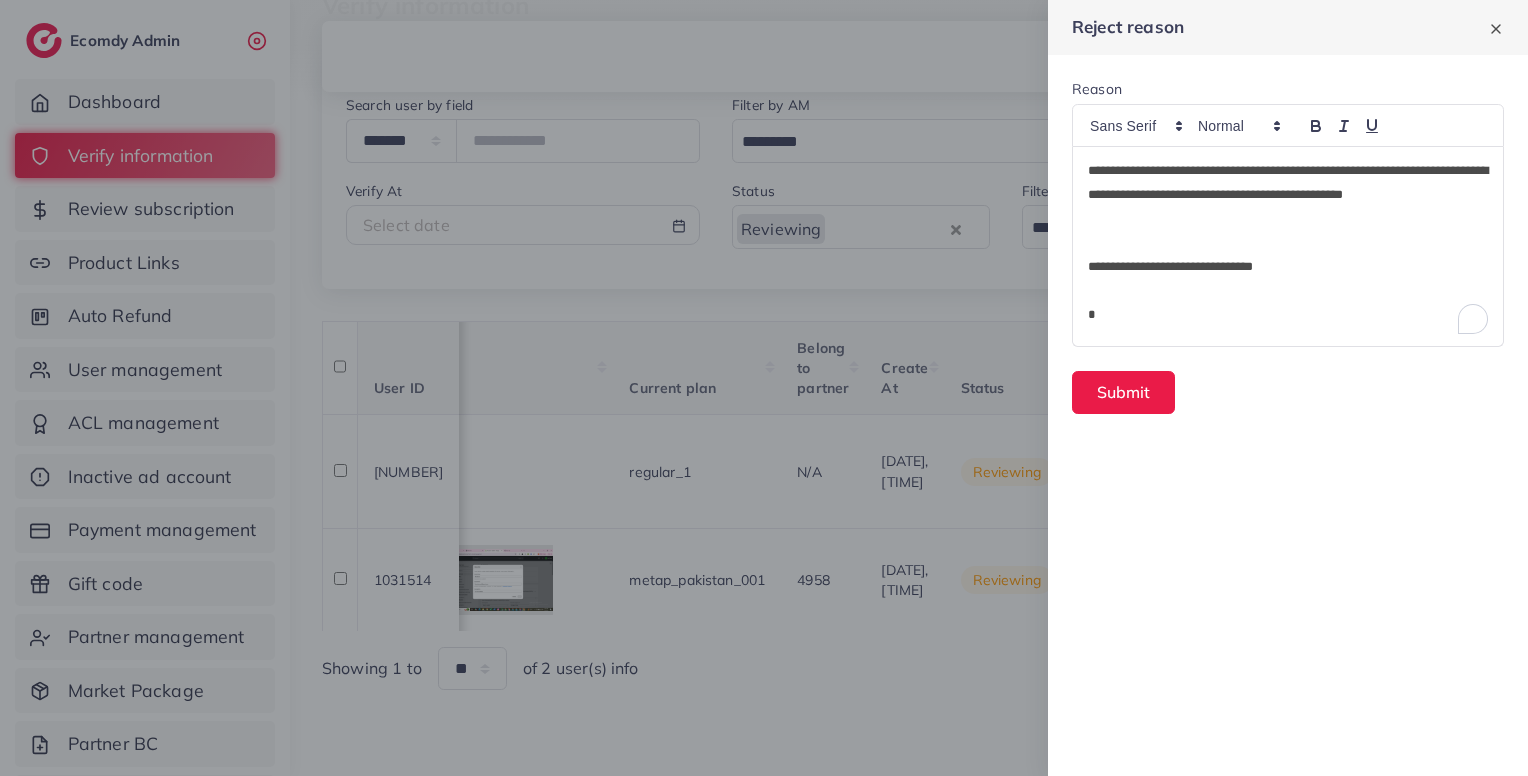 click at bounding box center (1288, 243) 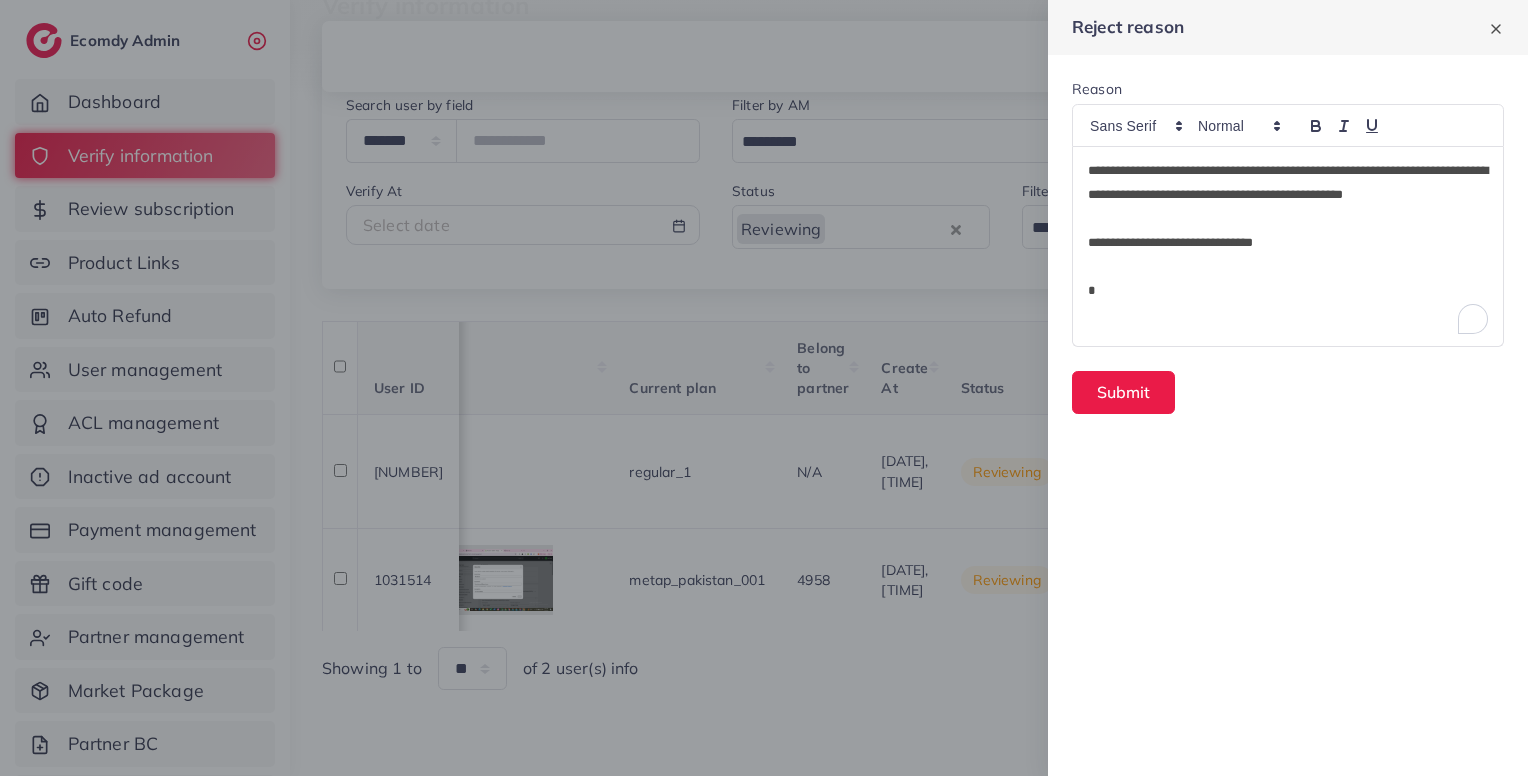 click on "*" at bounding box center (1288, 291) 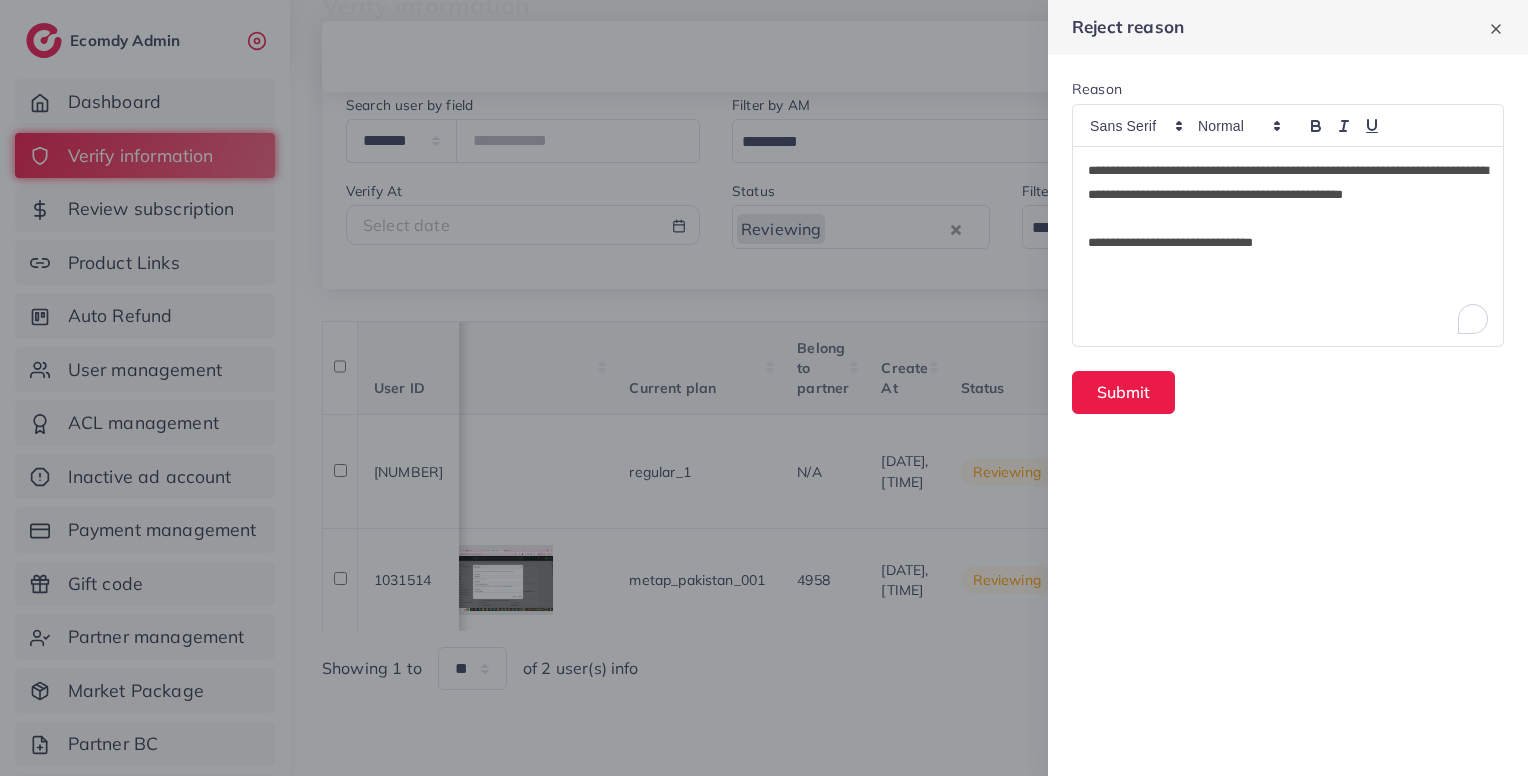 click on "**********" at bounding box center (1288, 195) 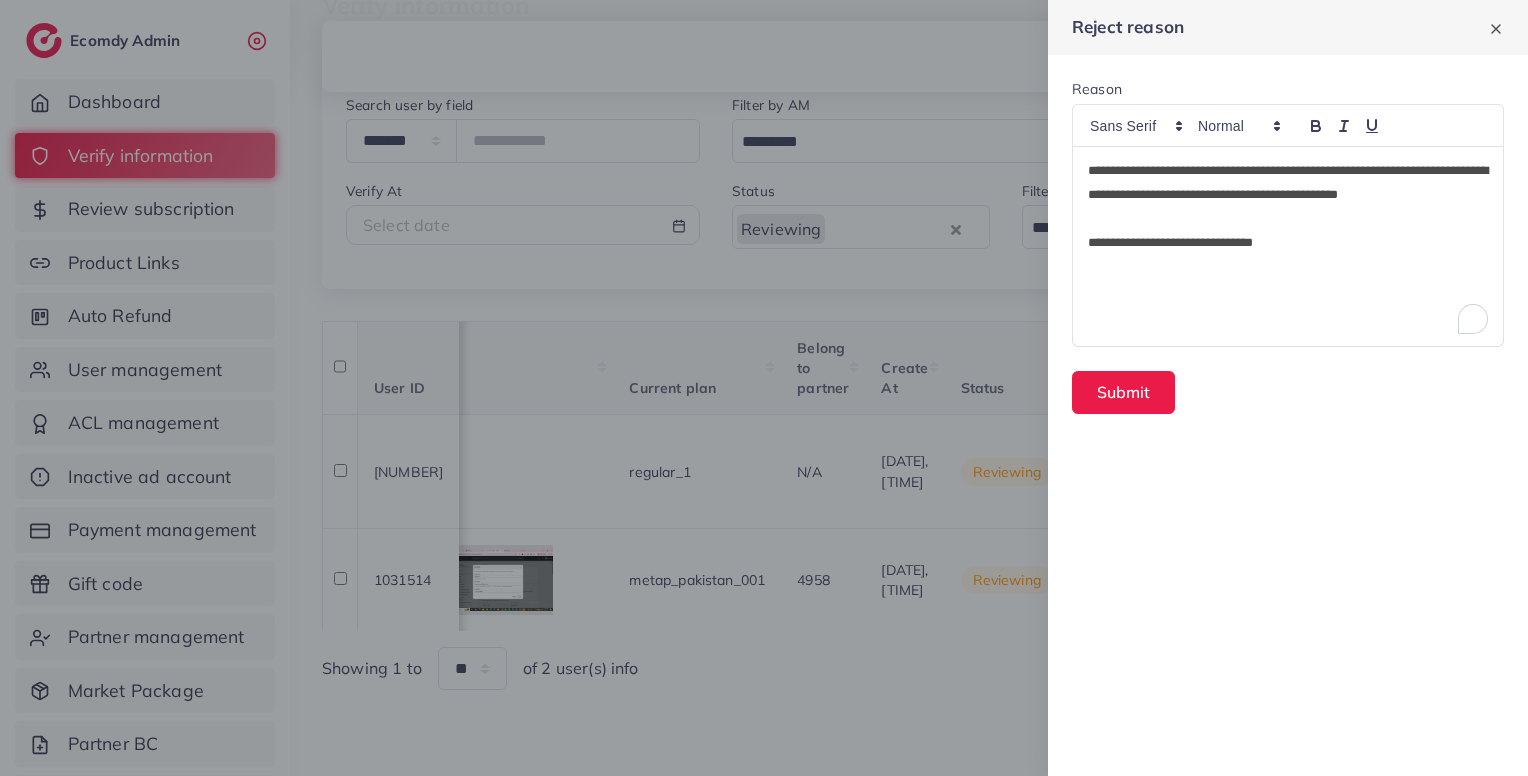 click on "**********" at bounding box center [1288, 195] 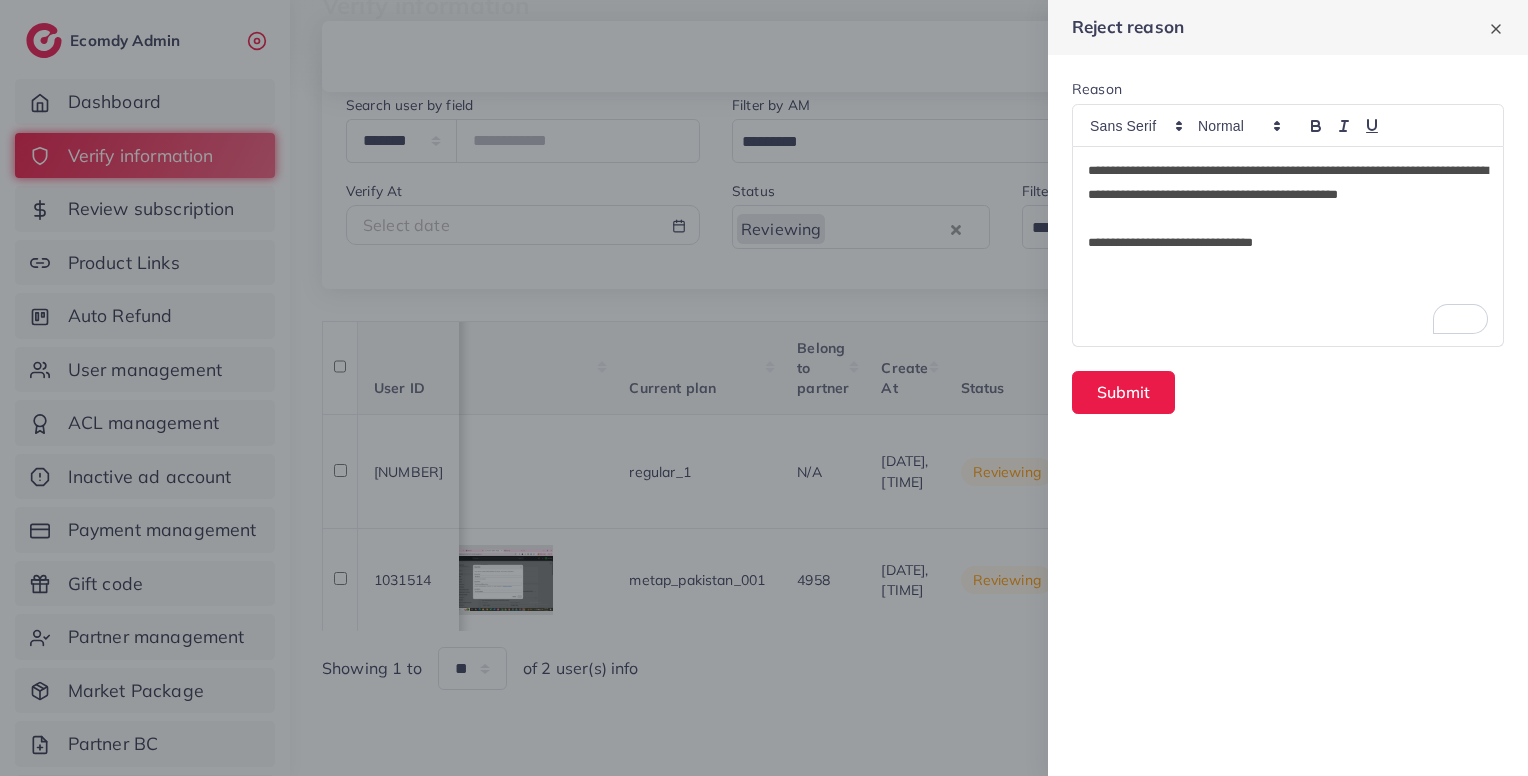 type 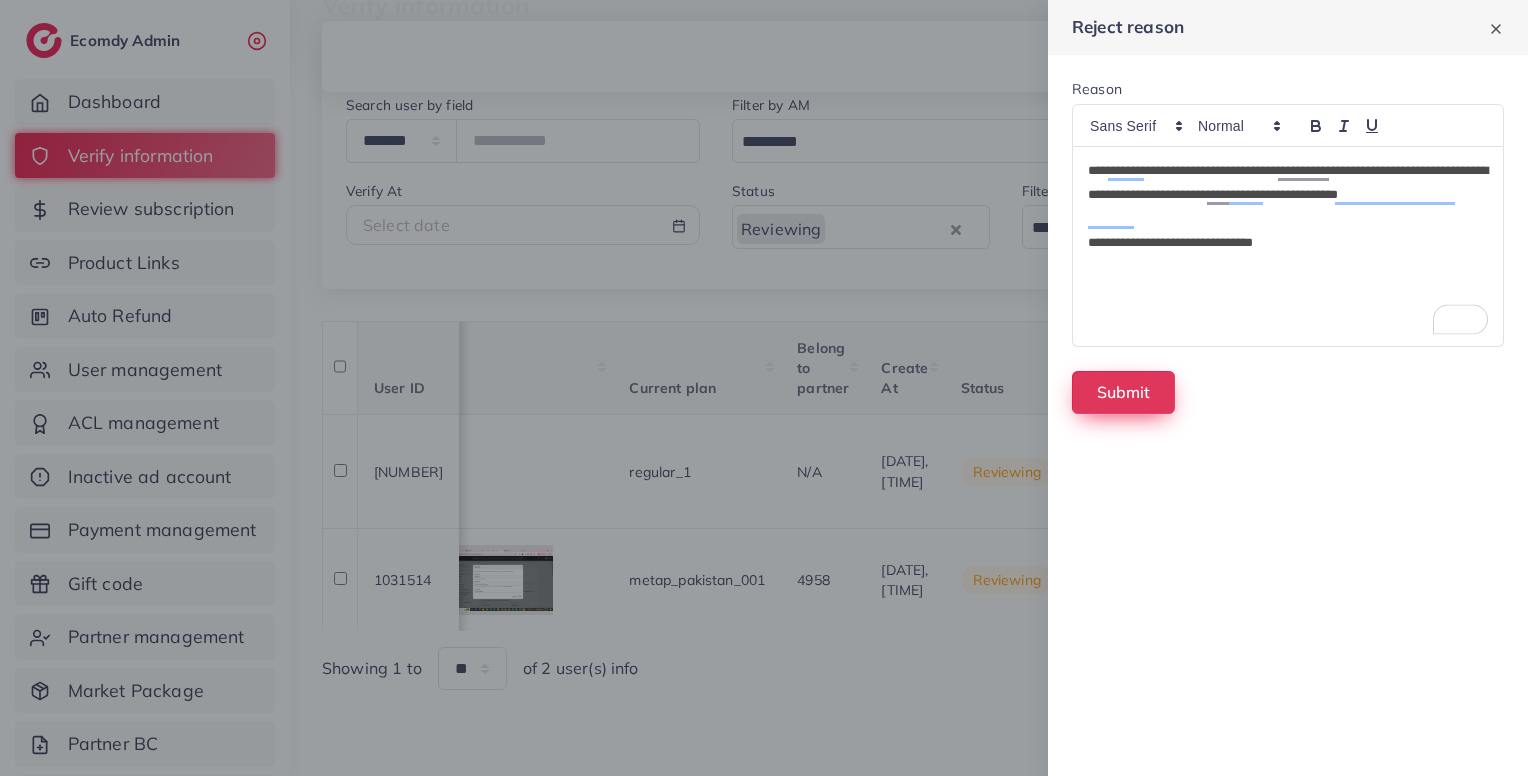 click on "Submit" at bounding box center [1123, 392] 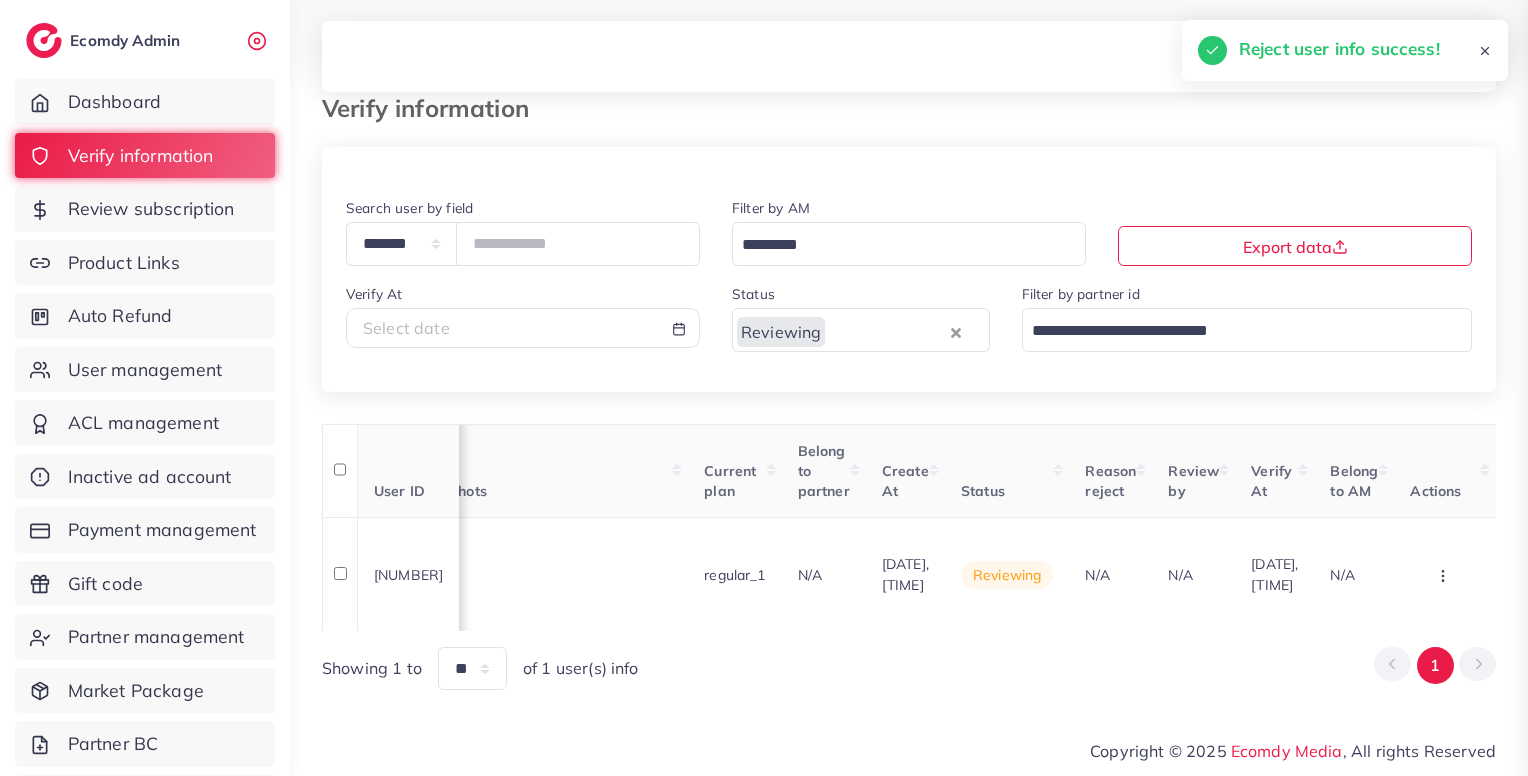 scroll, scrollTop: 39, scrollLeft: 0, axis: vertical 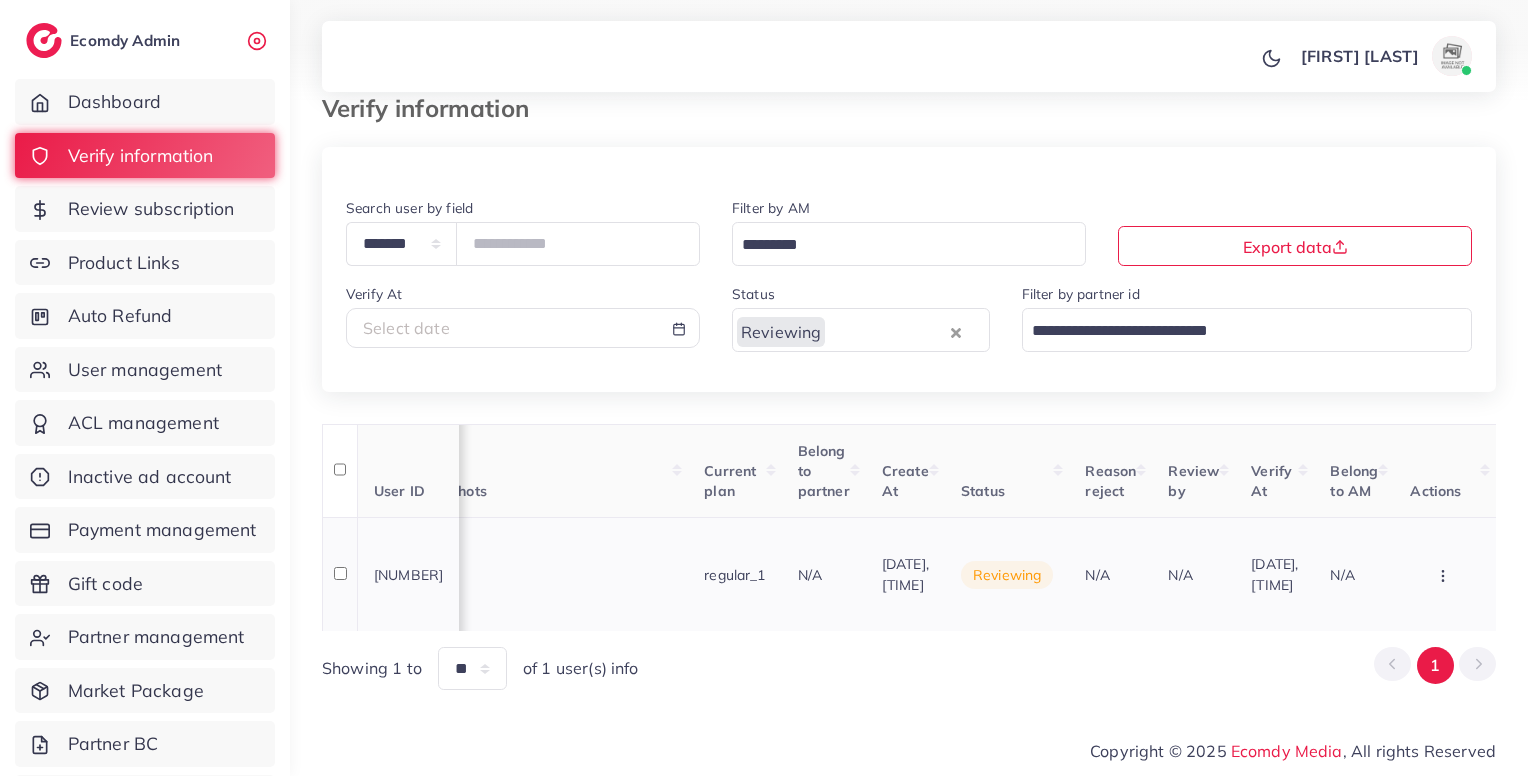 click 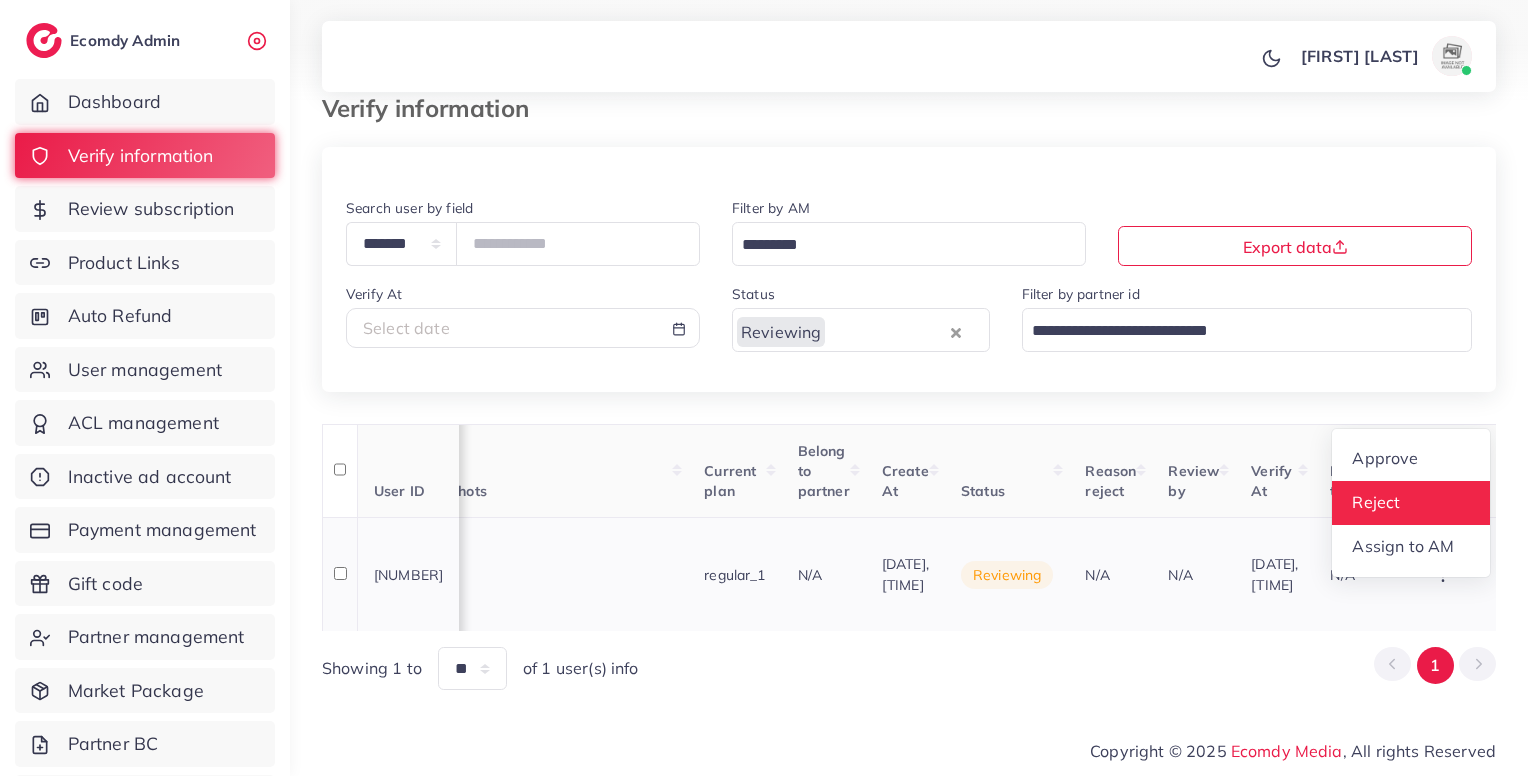 click on "Reject" at bounding box center (1411, 503) 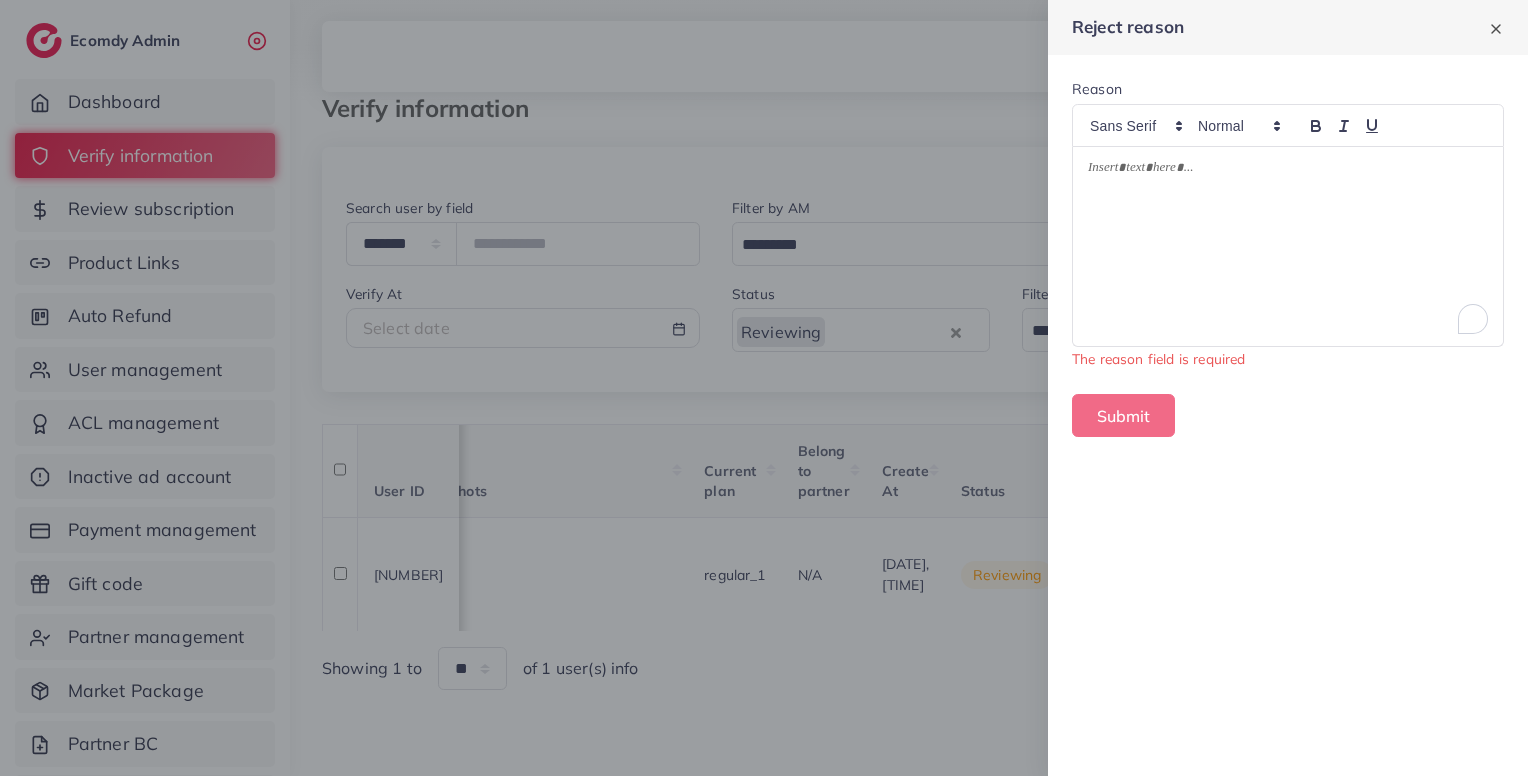 click at bounding box center [1288, 246] 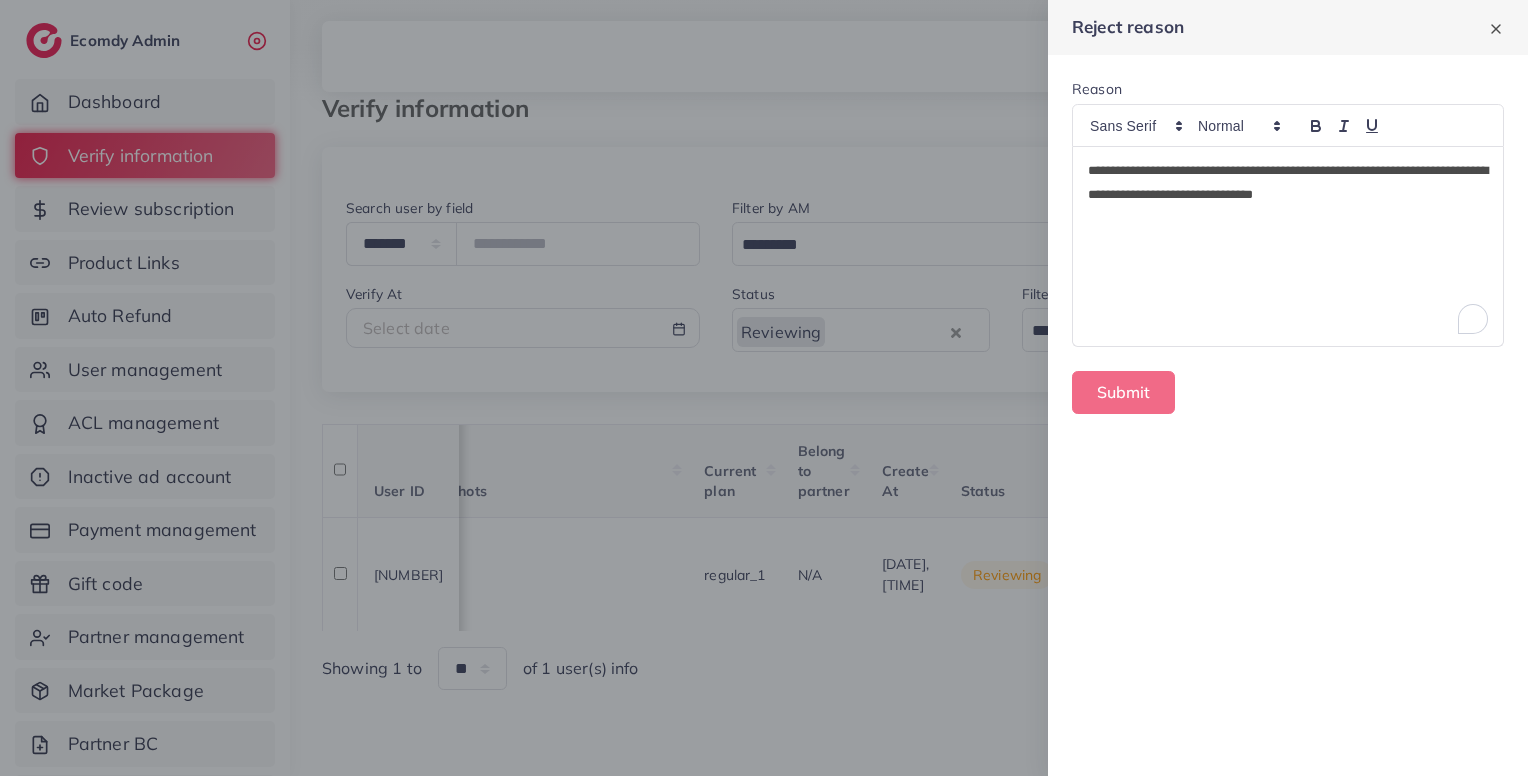scroll, scrollTop: 0, scrollLeft: 0, axis: both 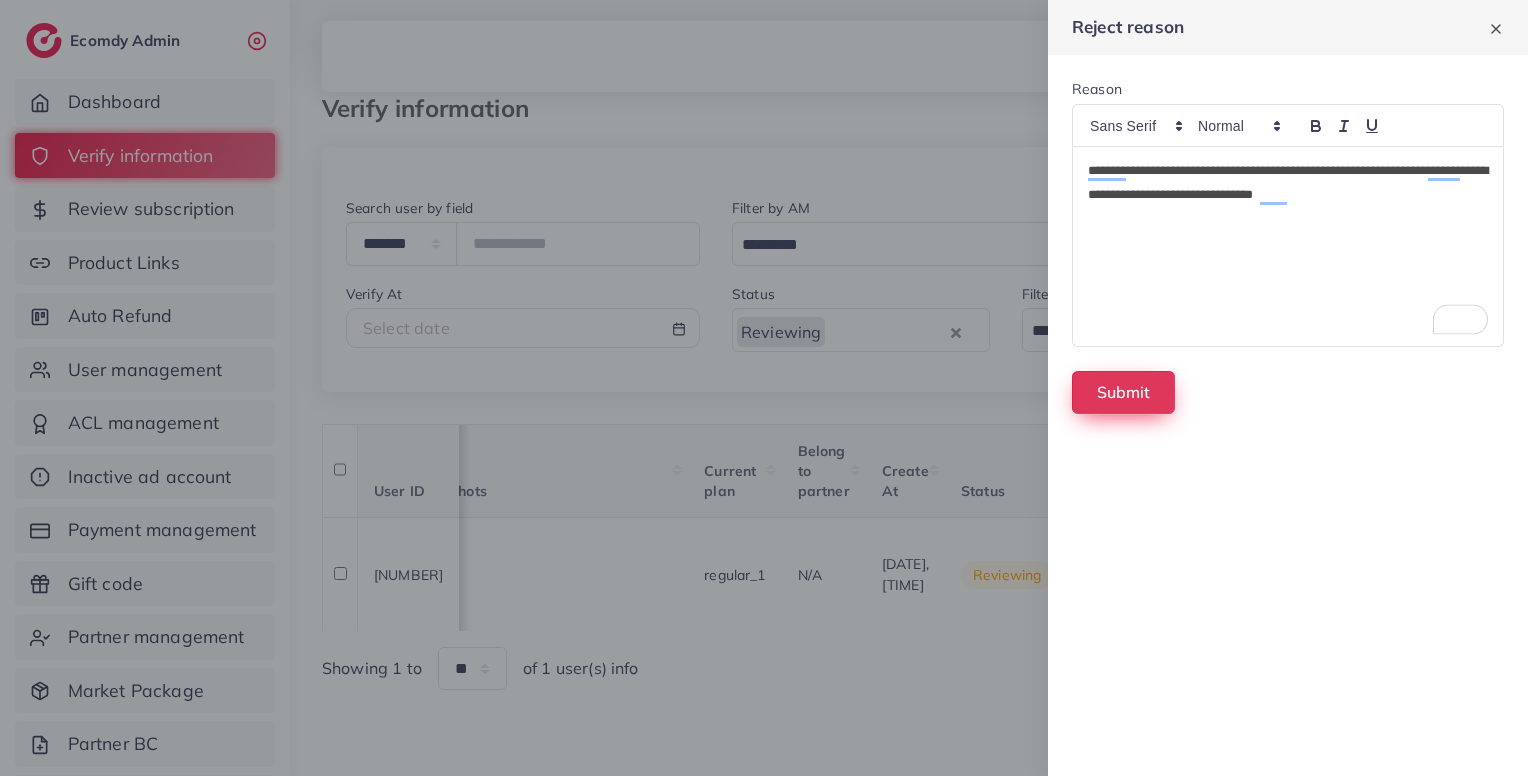click on "Submit" at bounding box center [1123, 392] 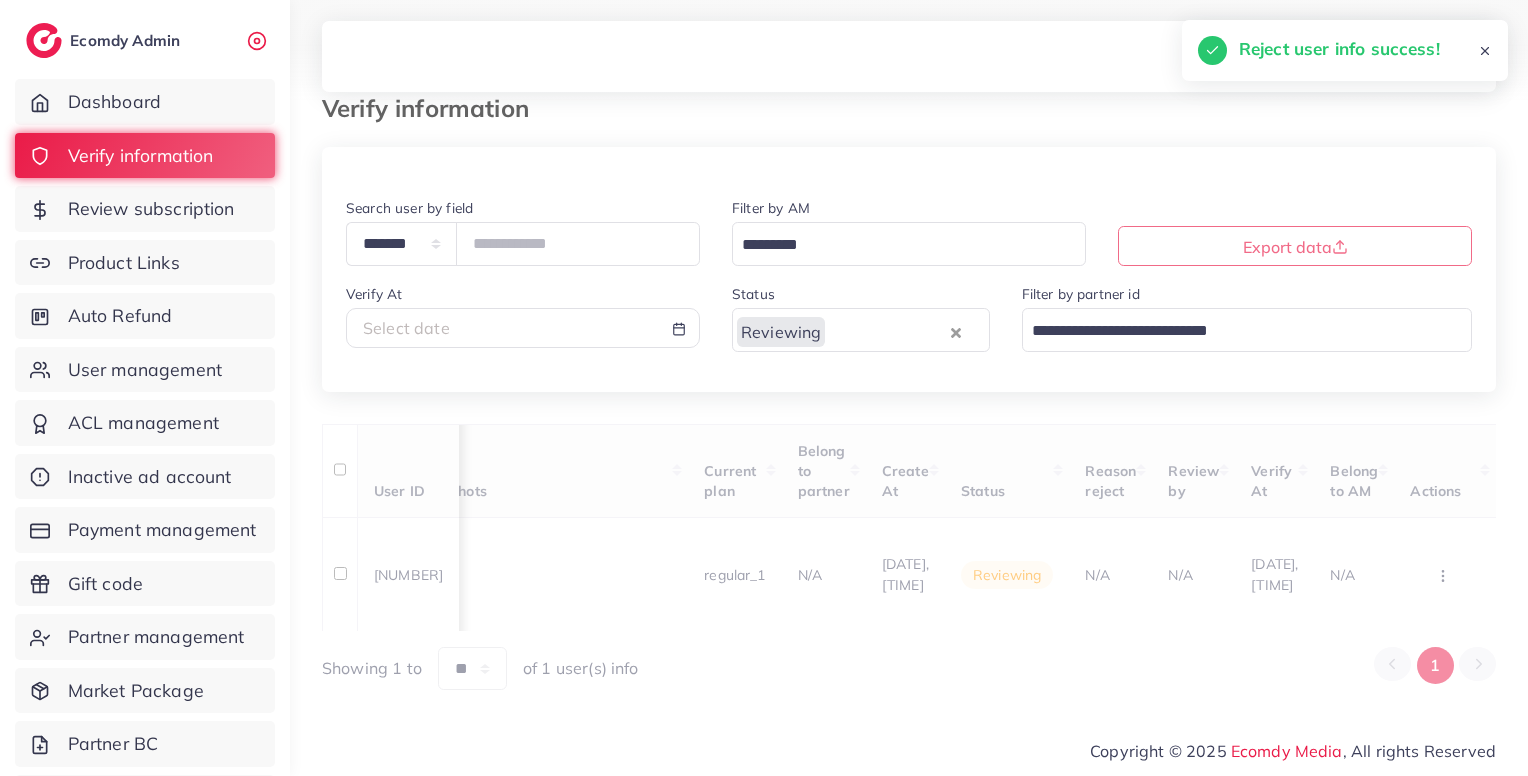scroll, scrollTop: 0, scrollLeft: 376, axis: horizontal 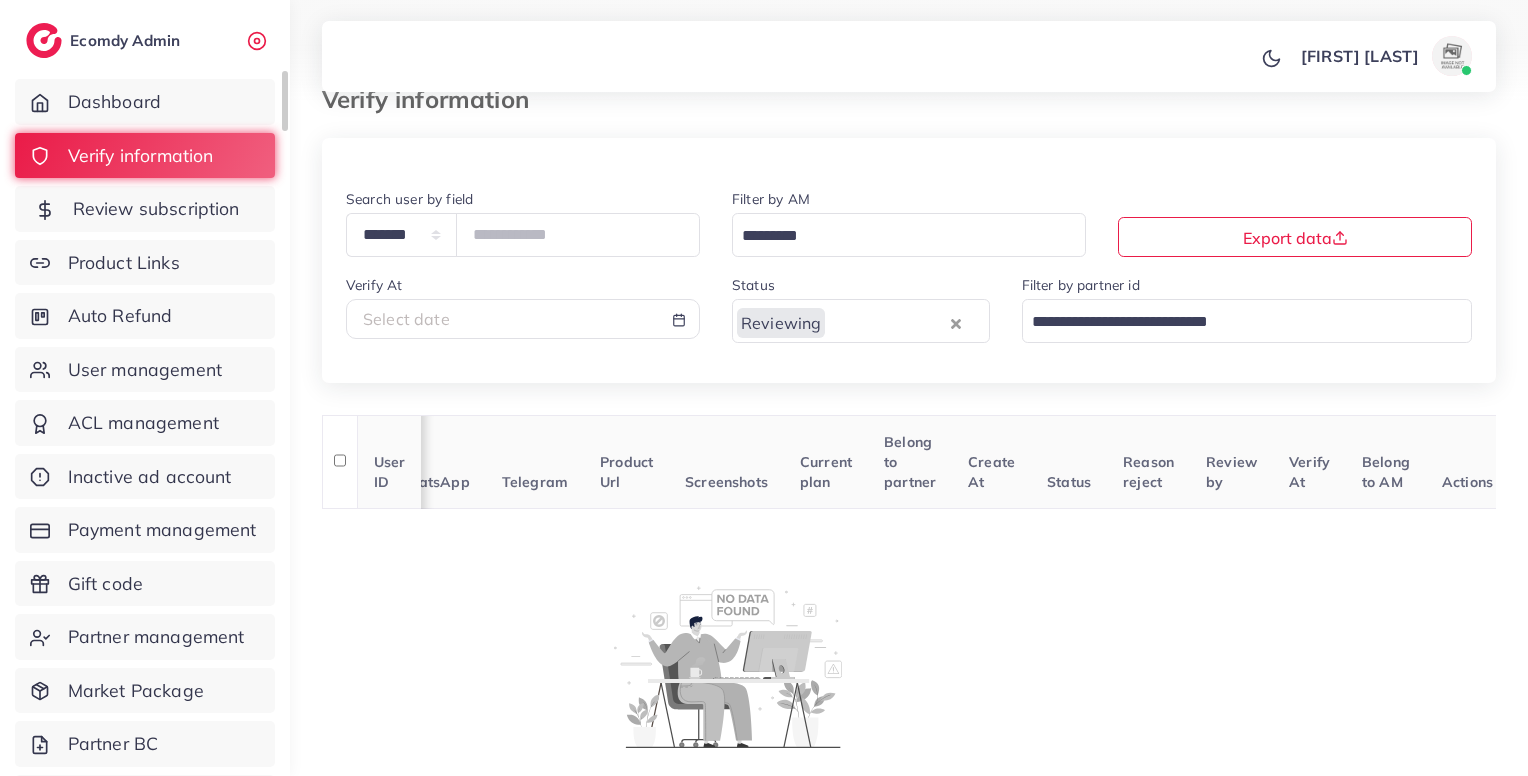 click on "Review subscription" at bounding box center (156, 209) 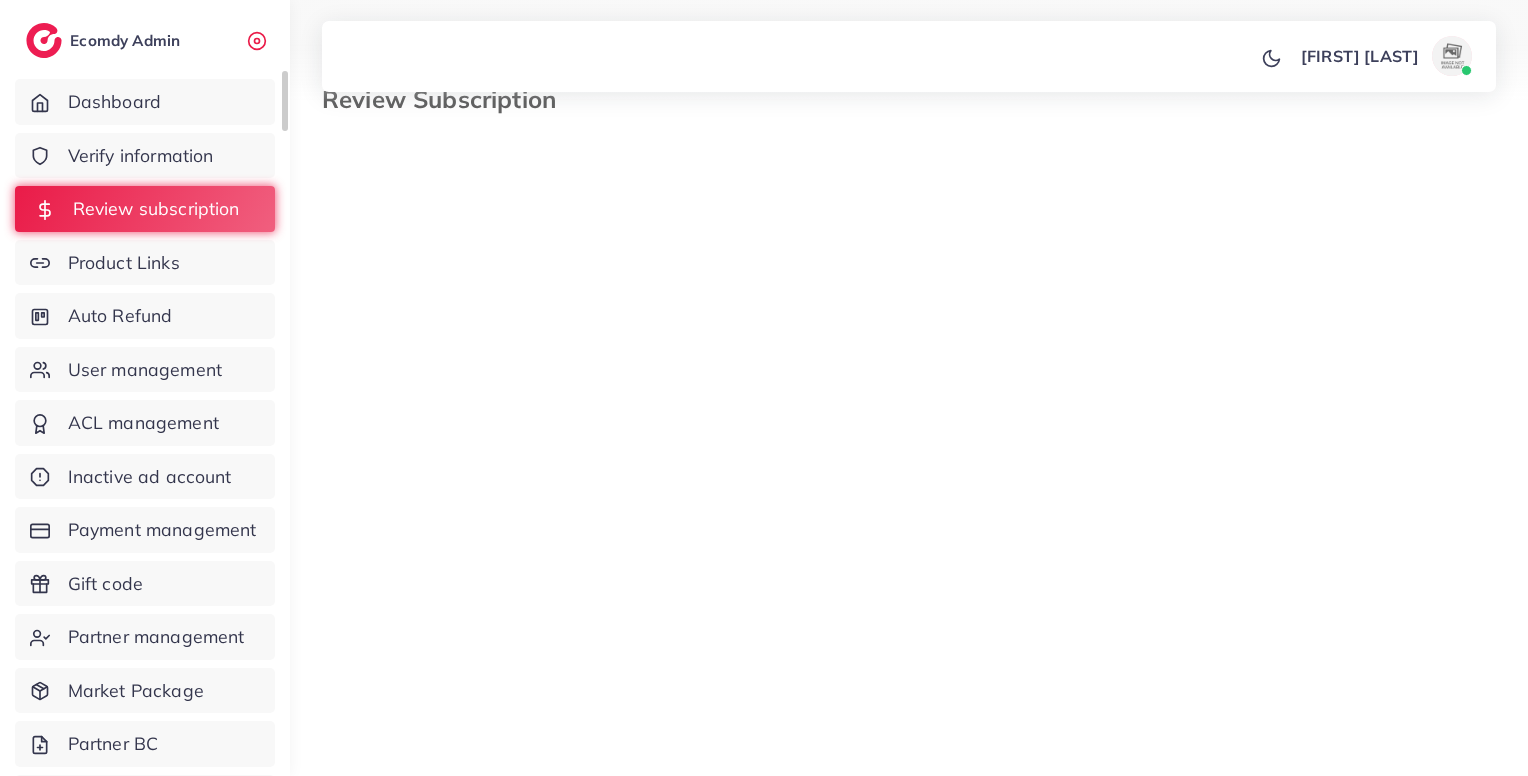 scroll, scrollTop: 0, scrollLeft: 0, axis: both 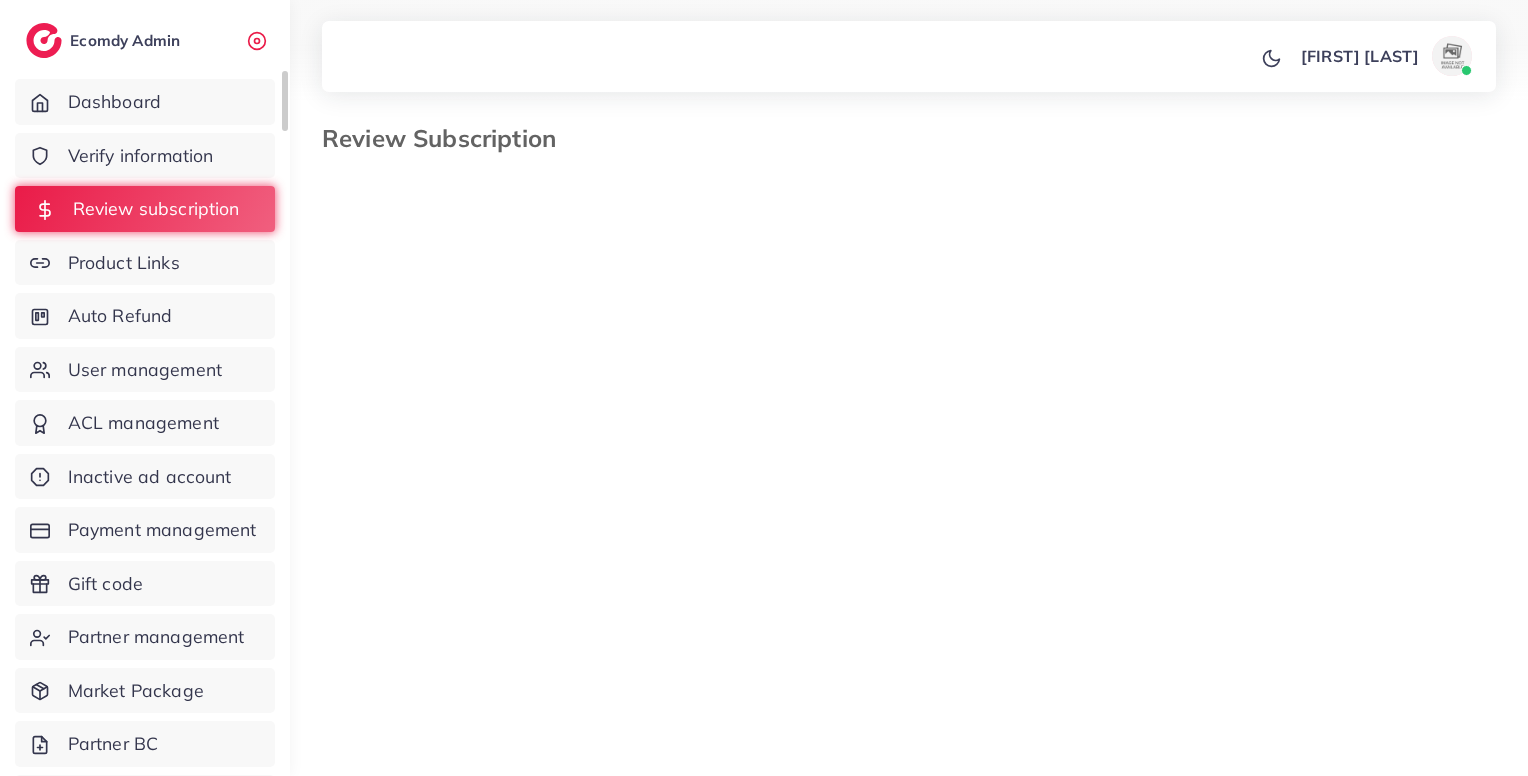select on "*******" 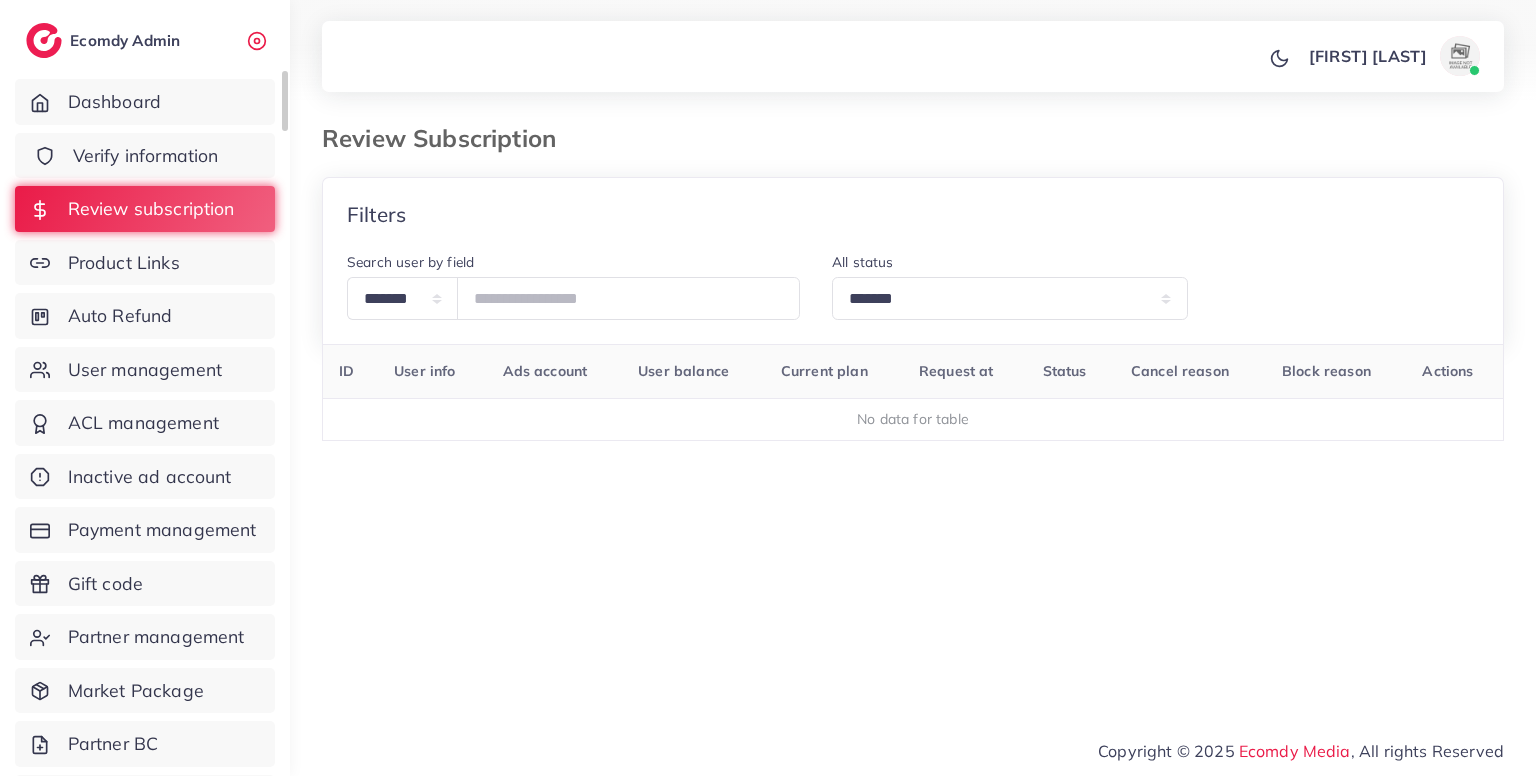 click on "Verify information" at bounding box center [146, 156] 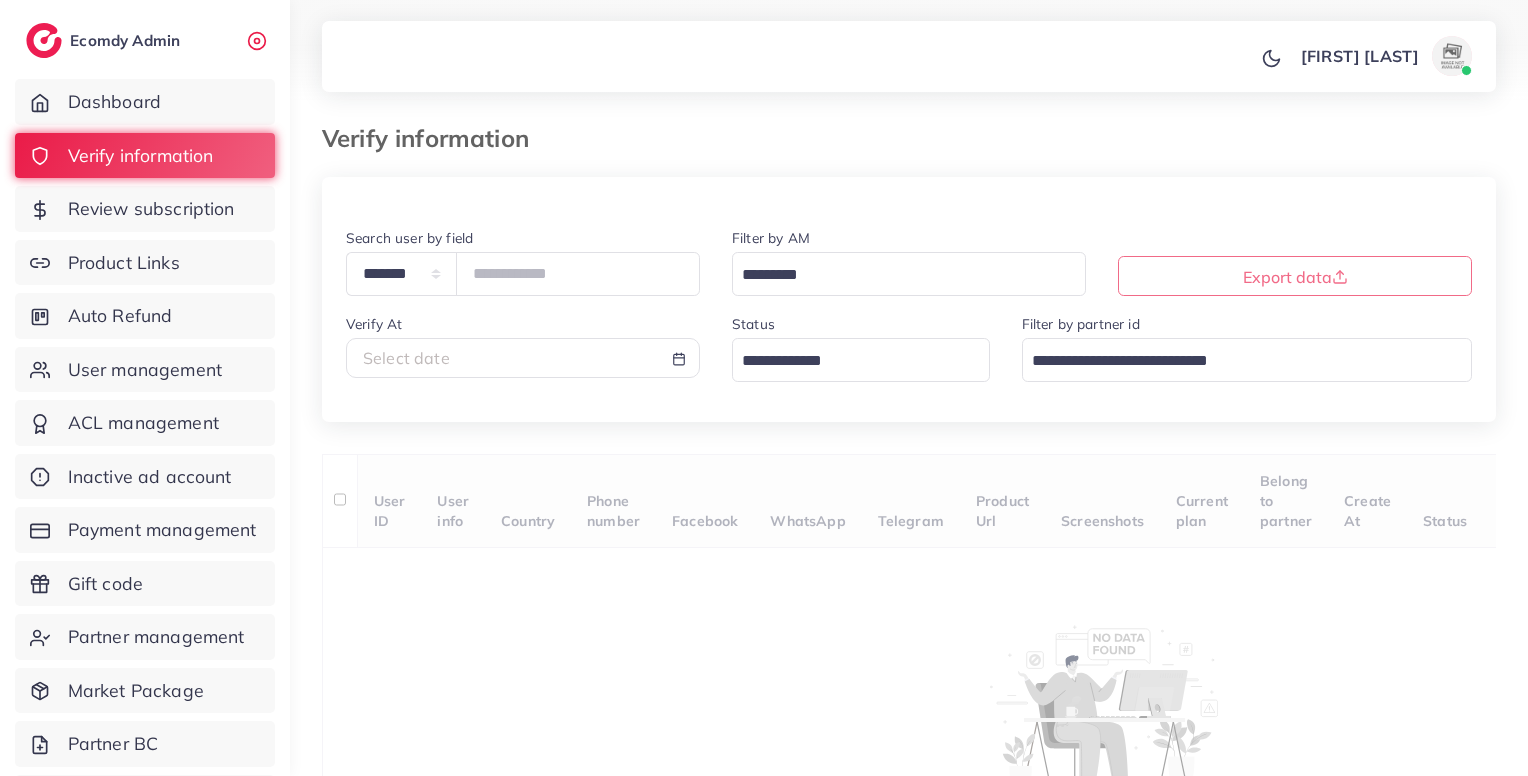 click at bounding box center [849, 361] 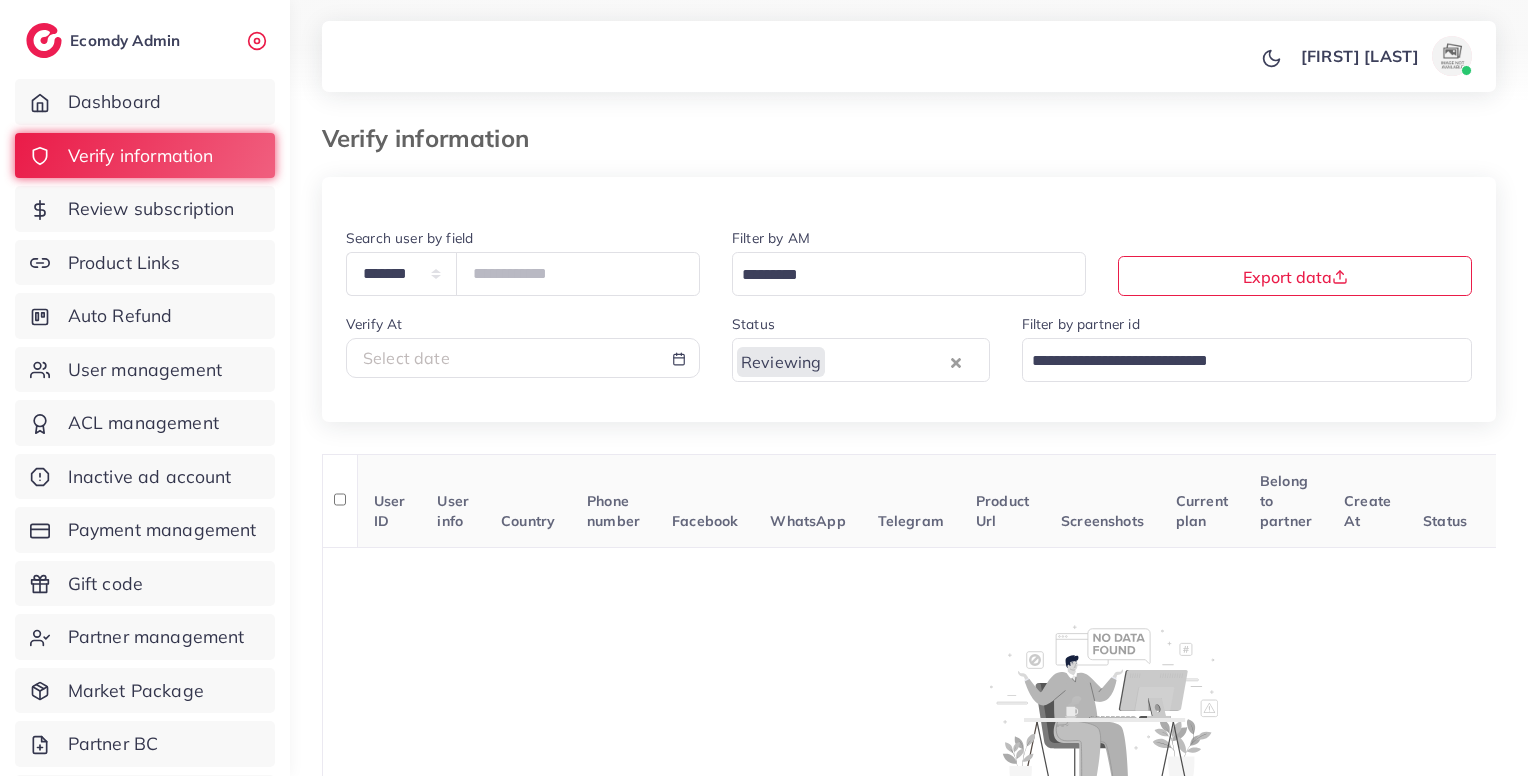 scroll, scrollTop: 180, scrollLeft: 0, axis: vertical 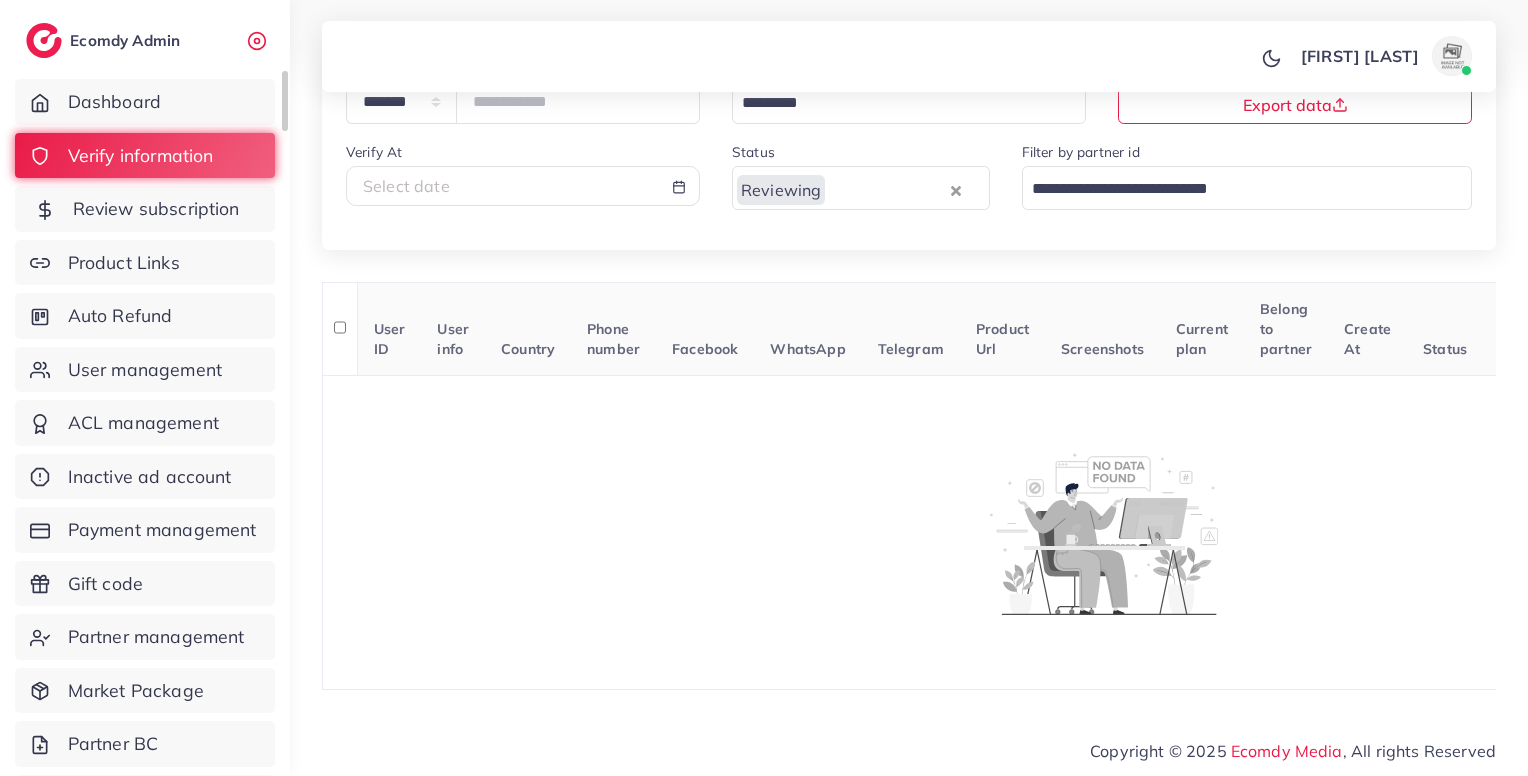 click on "Review subscription" at bounding box center [156, 209] 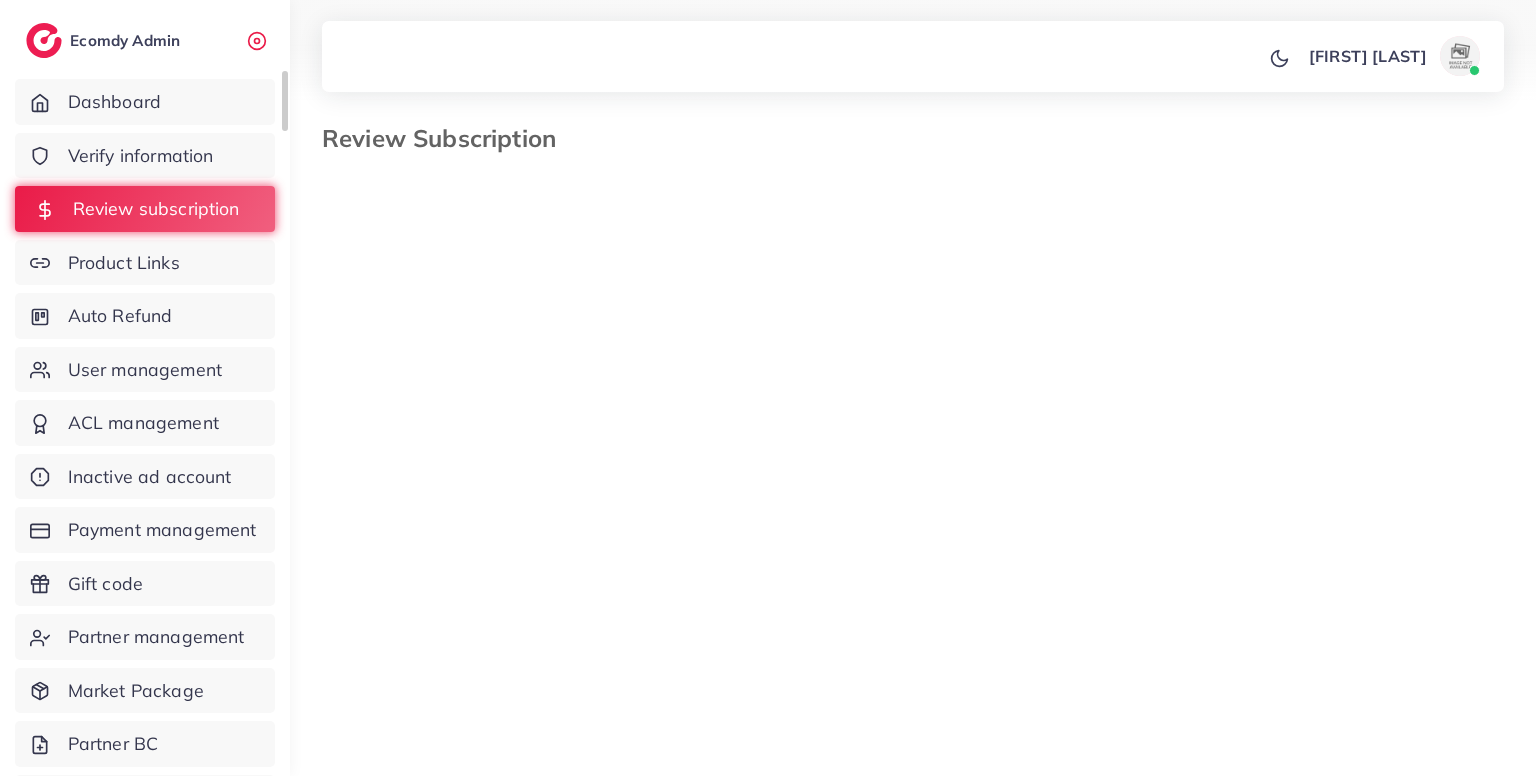 select on "*******" 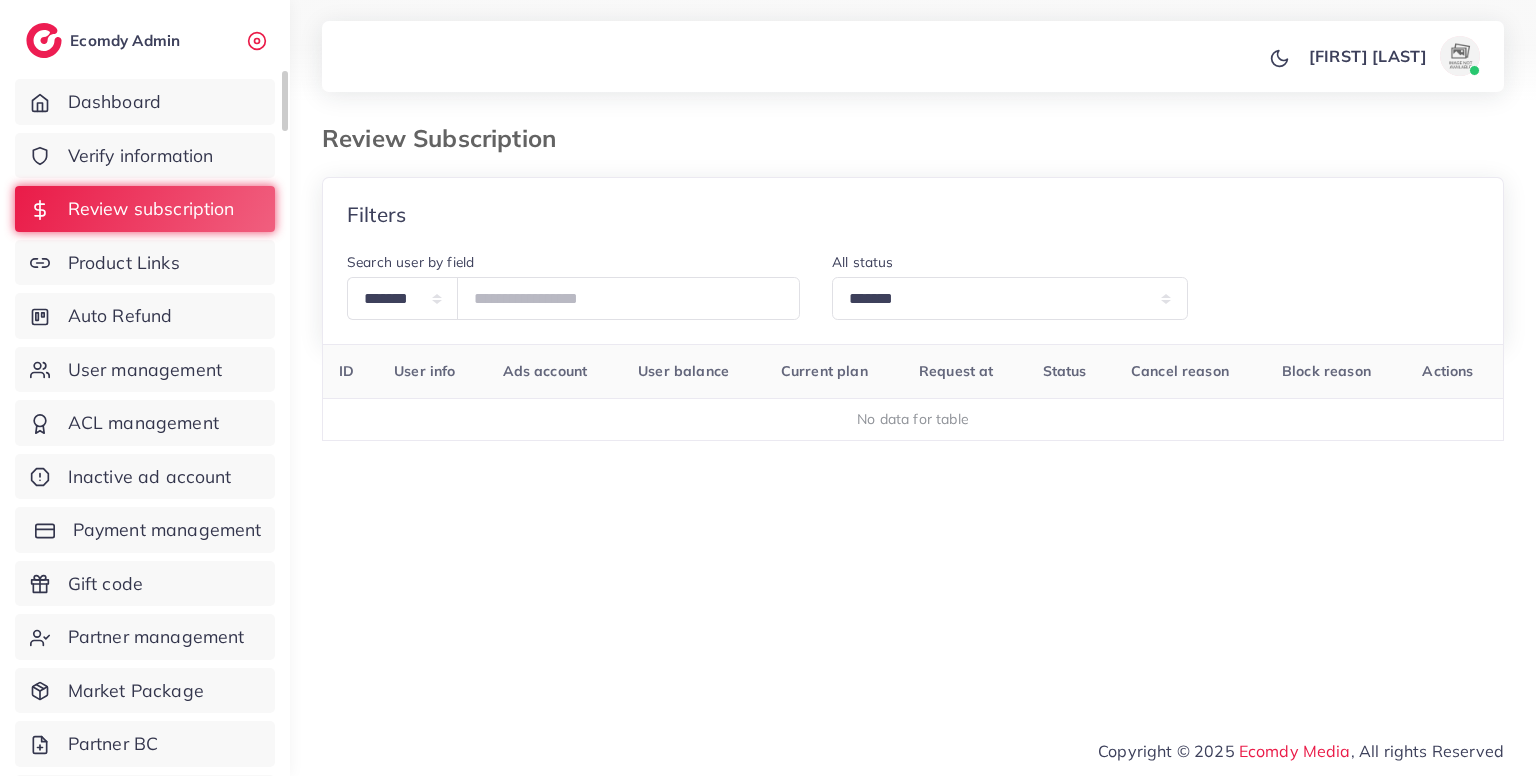 click on "Payment management" at bounding box center (167, 530) 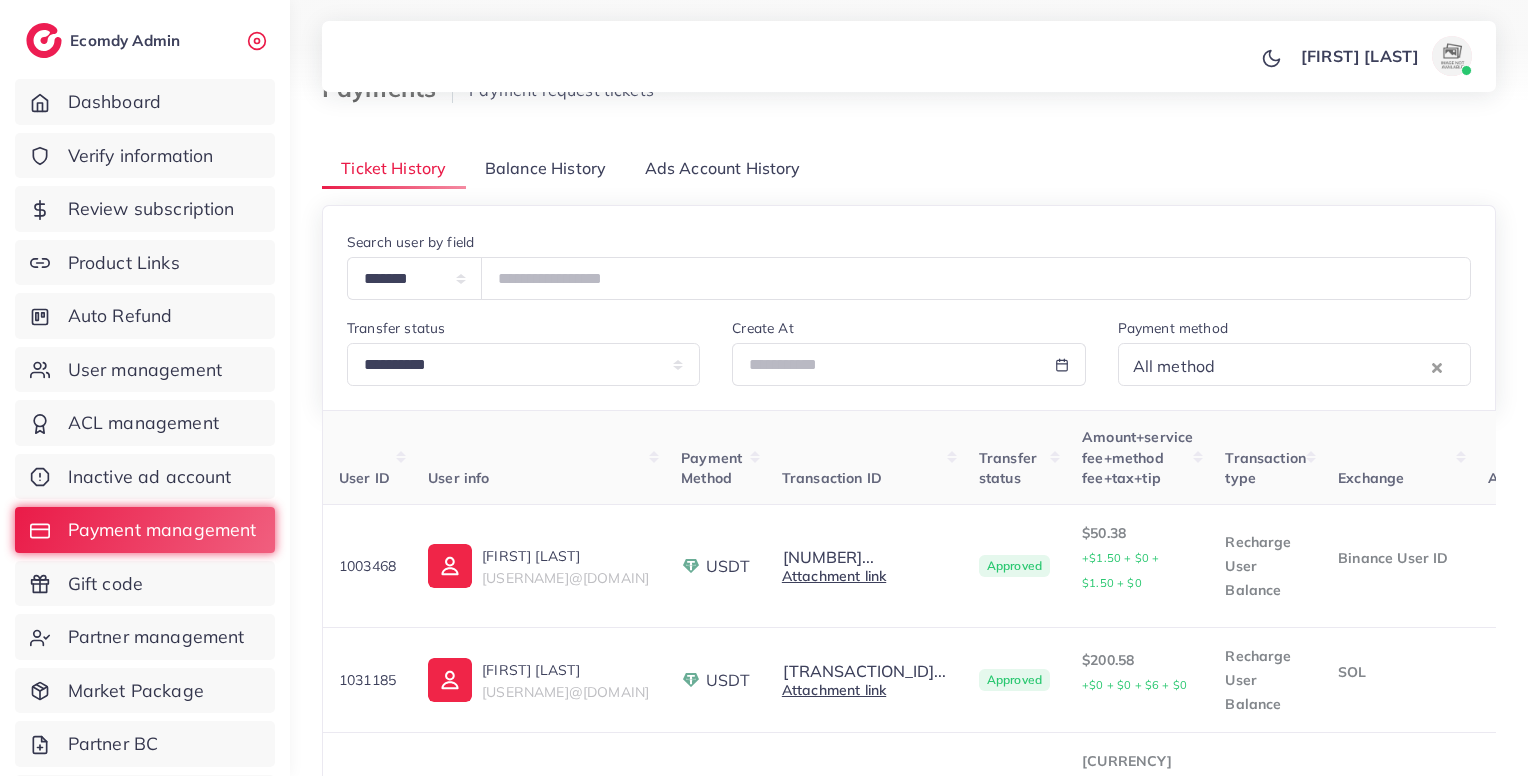 scroll, scrollTop: 0, scrollLeft: 0, axis: both 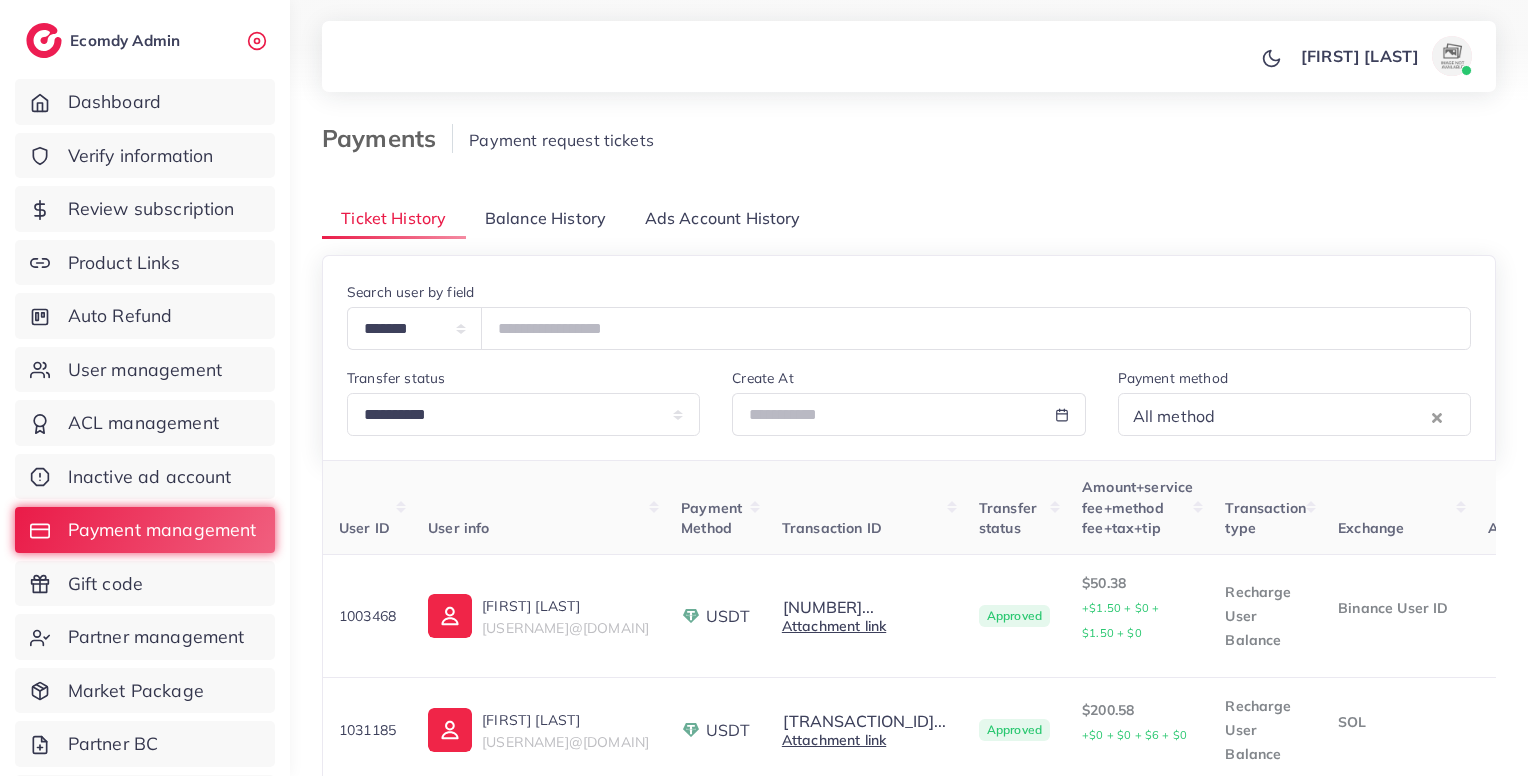 click on "Balance History" at bounding box center [545, 218] 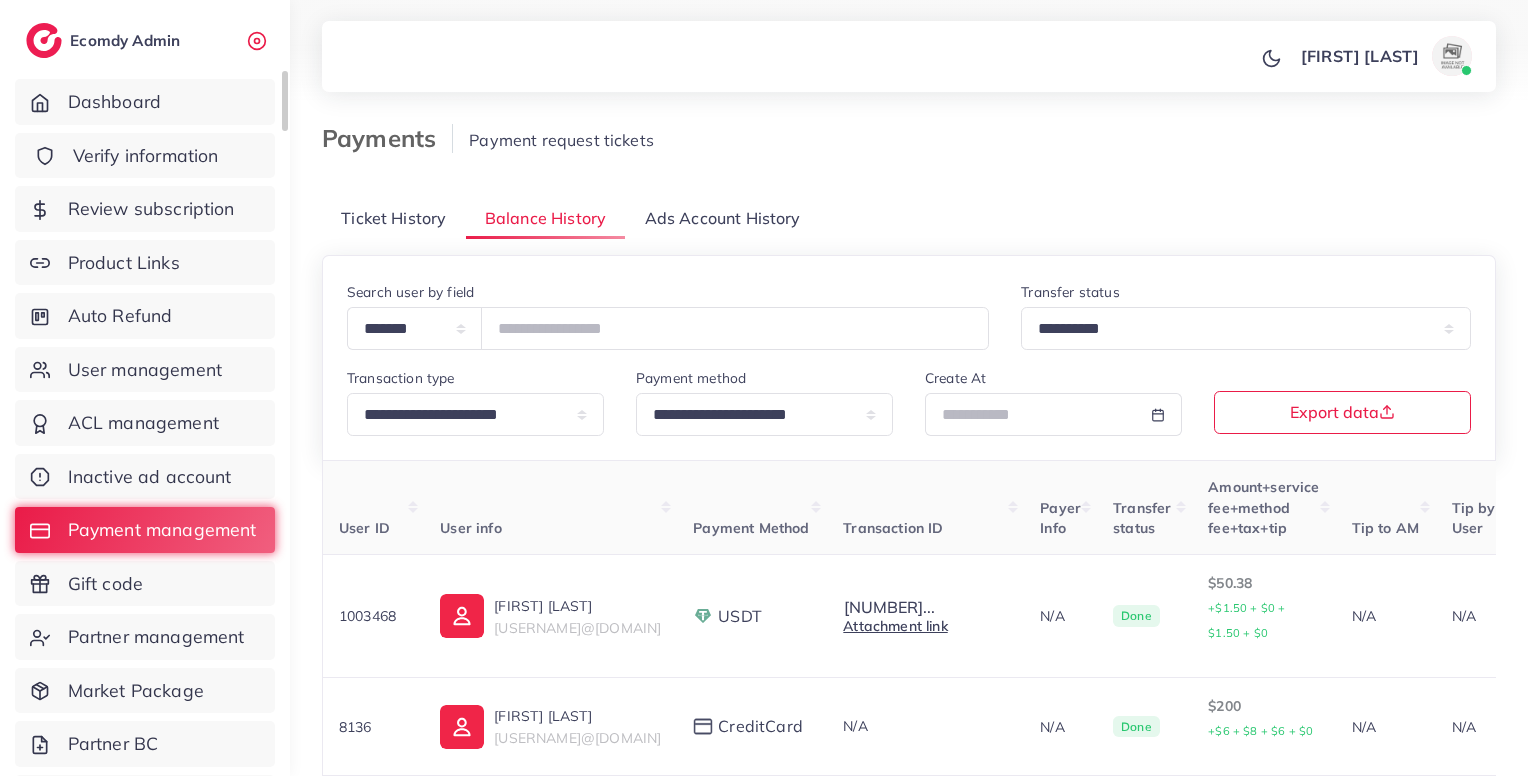 click on "Verify information" at bounding box center [146, 156] 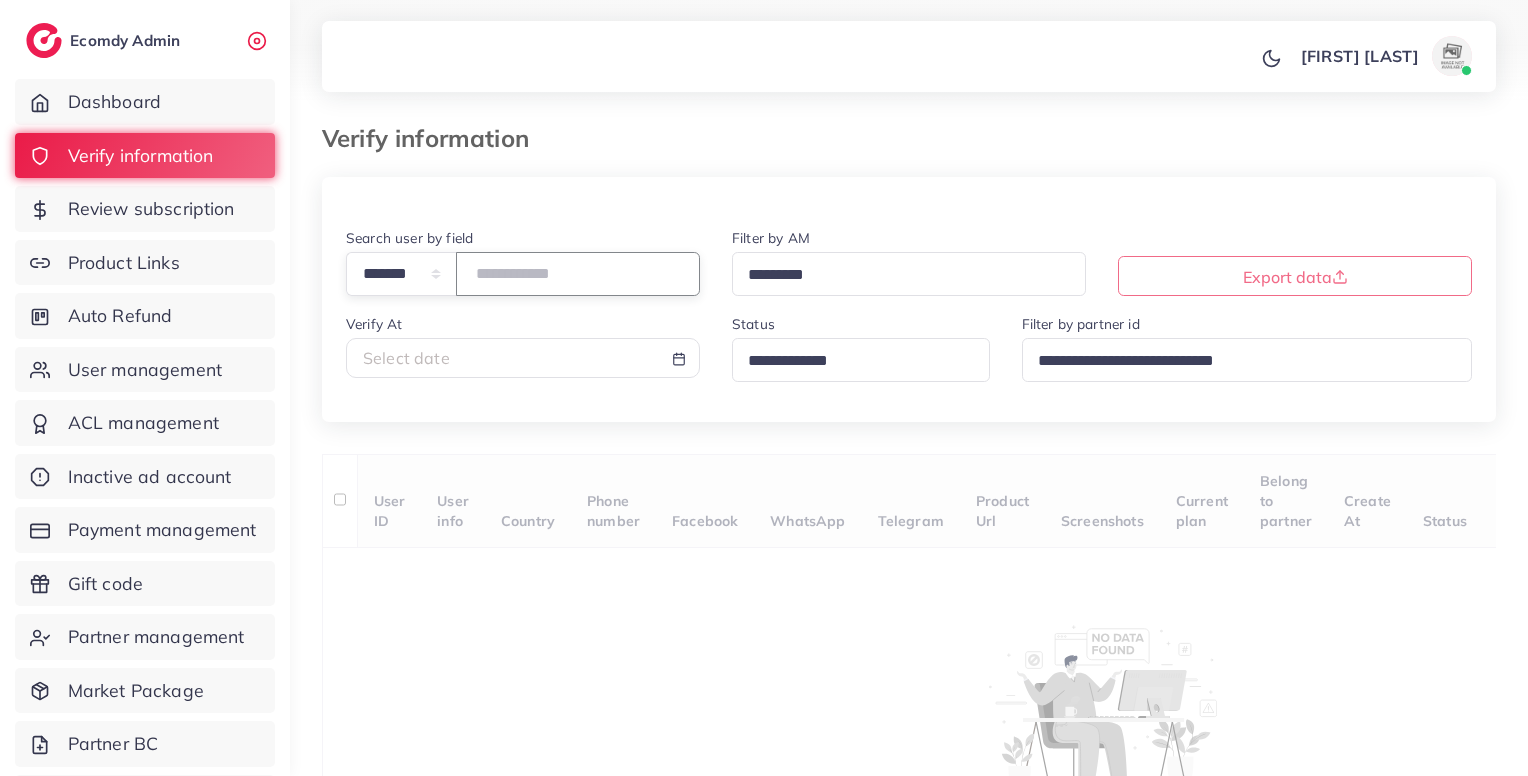 paste on "*******" 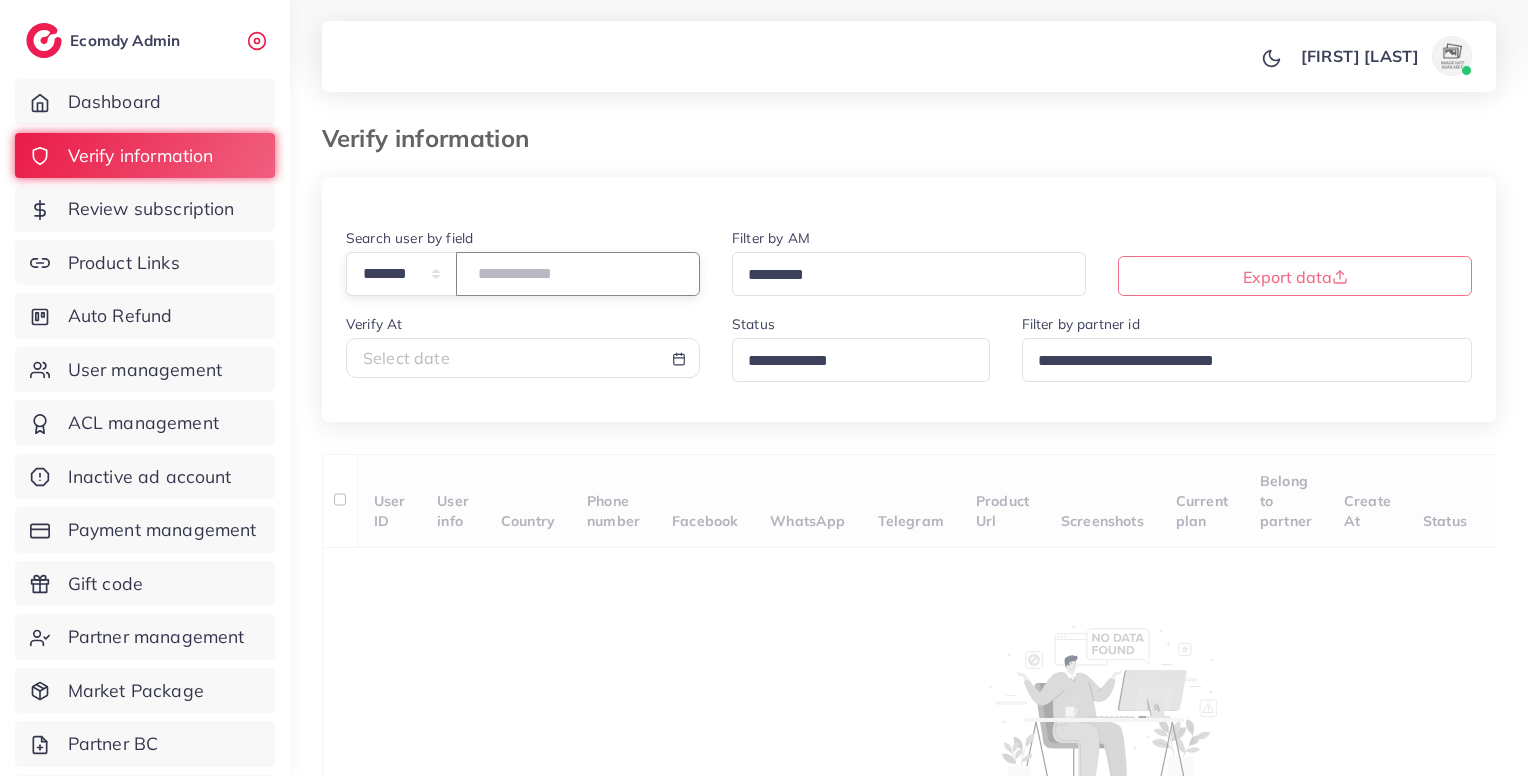 click at bounding box center (578, 273) 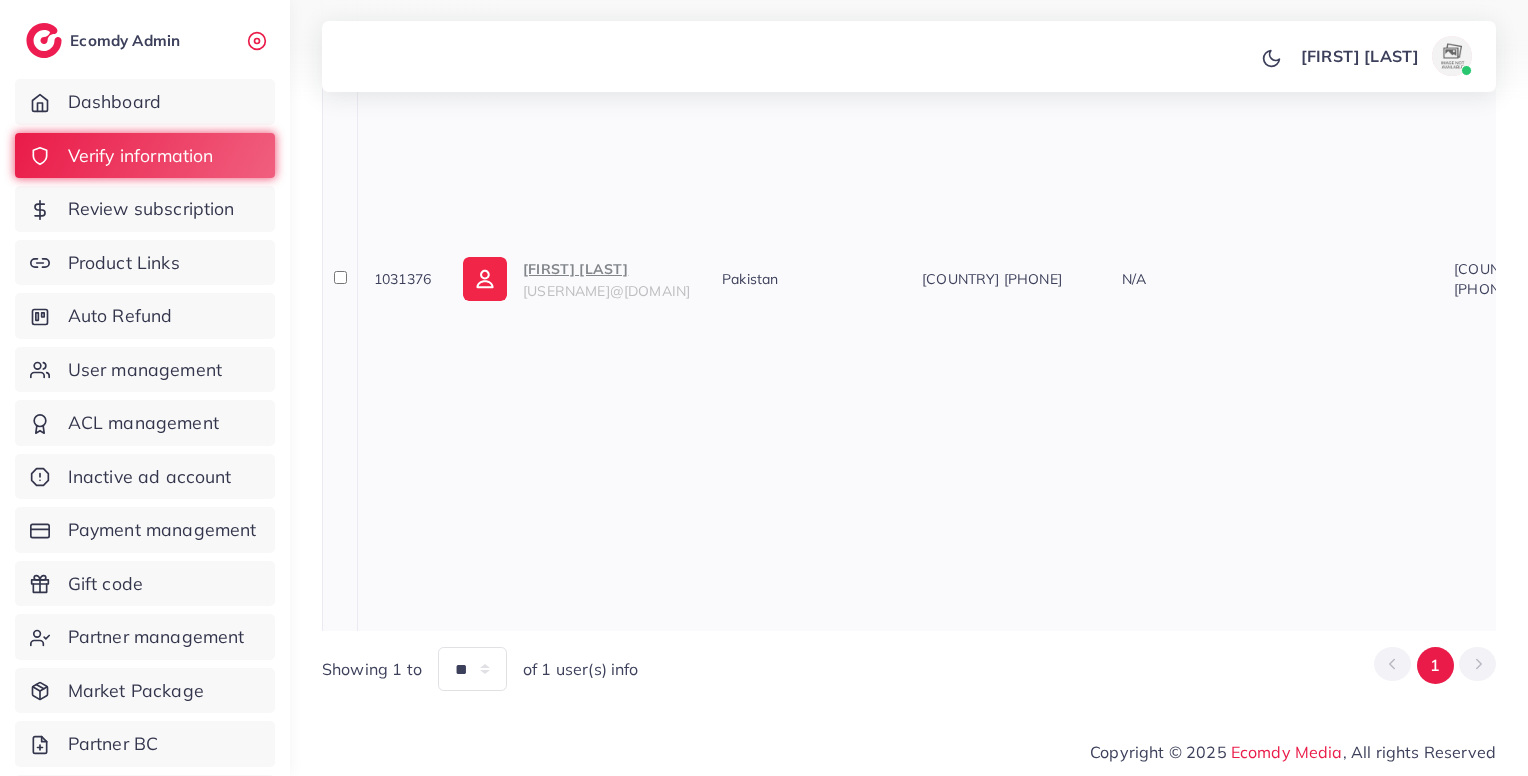 scroll, scrollTop: 661, scrollLeft: 0, axis: vertical 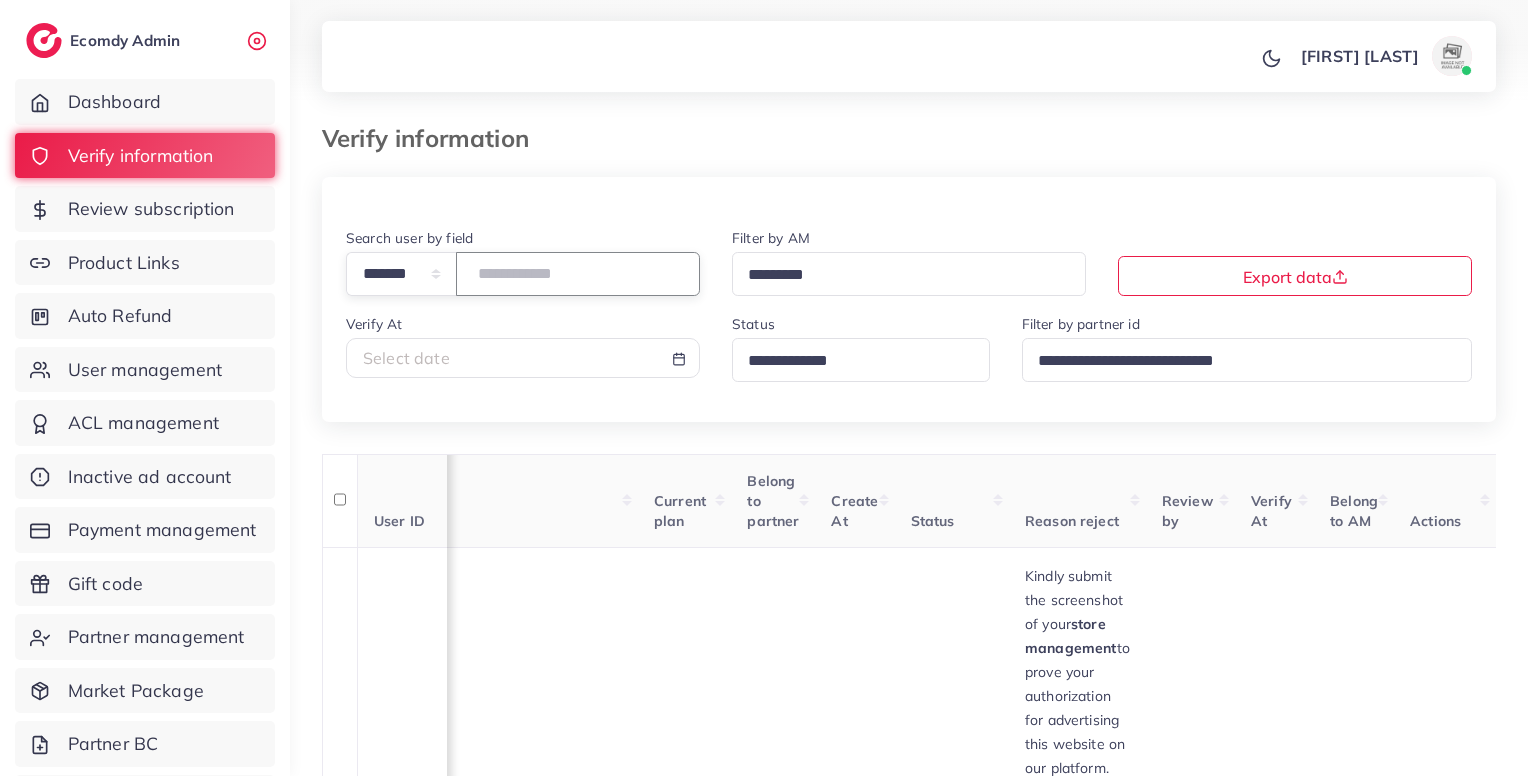 click on "*******" at bounding box center (578, 273) 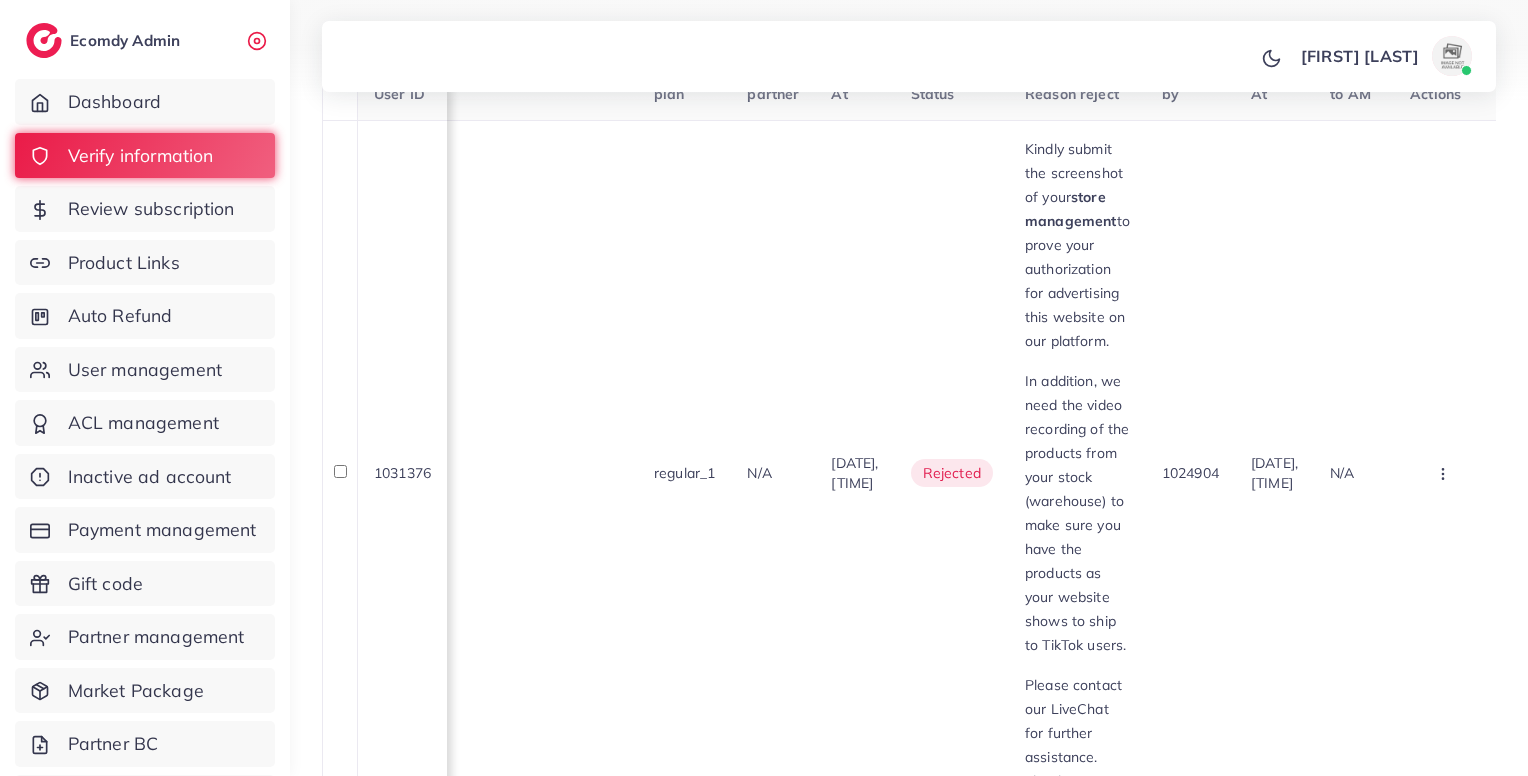 scroll, scrollTop: 424, scrollLeft: 0, axis: vertical 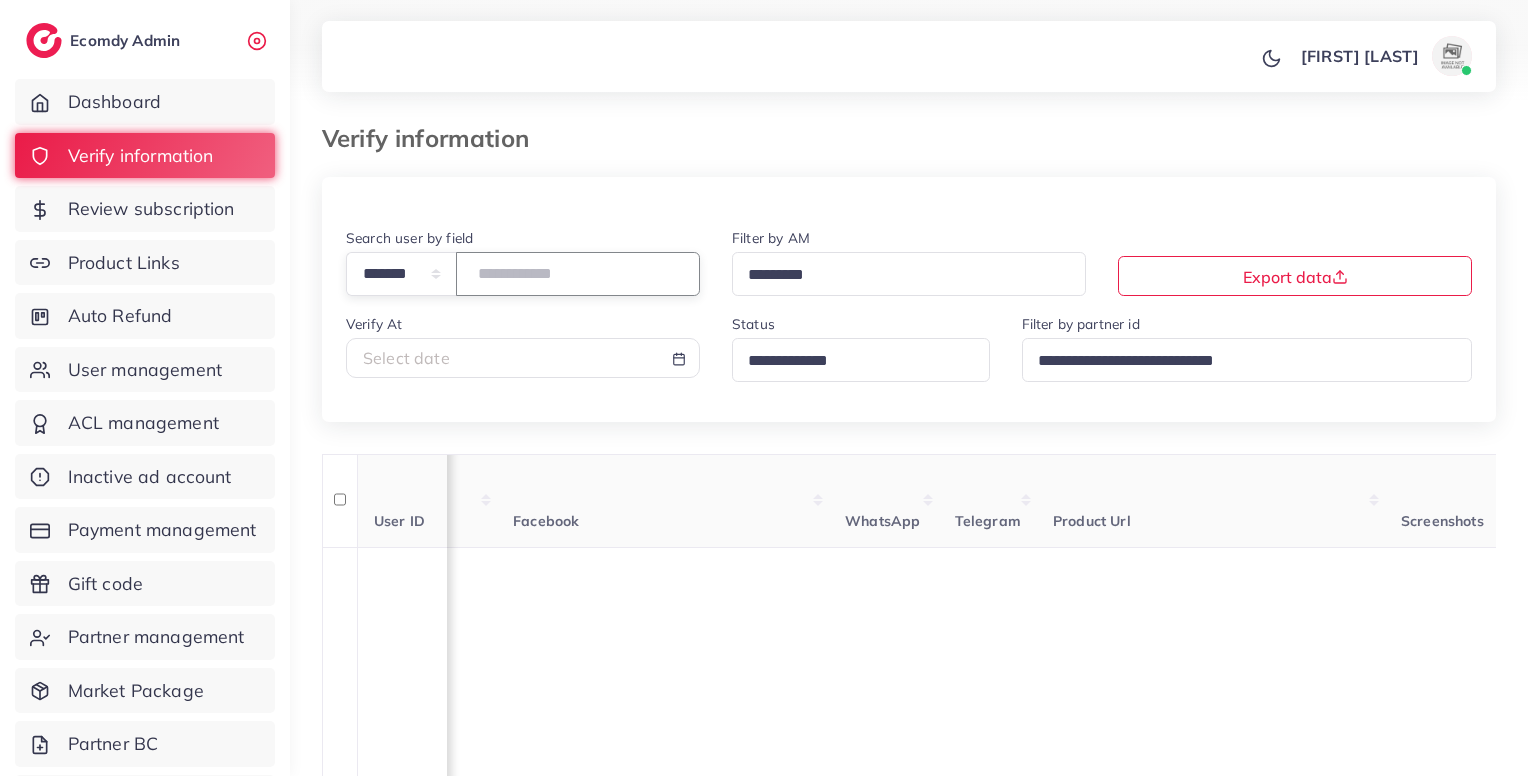 click on "*******" at bounding box center (578, 273) 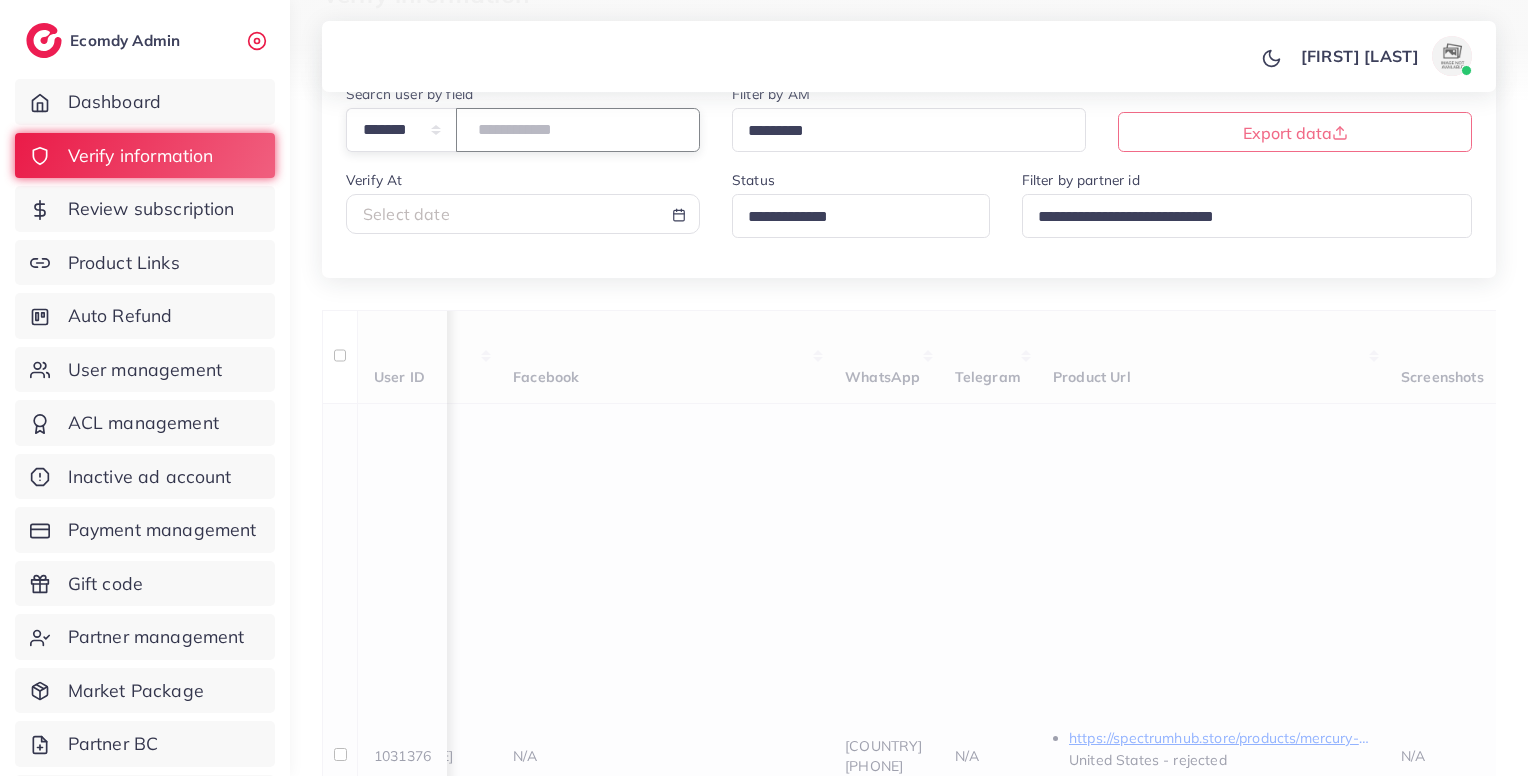 scroll, scrollTop: 273, scrollLeft: 0, axis: vertical 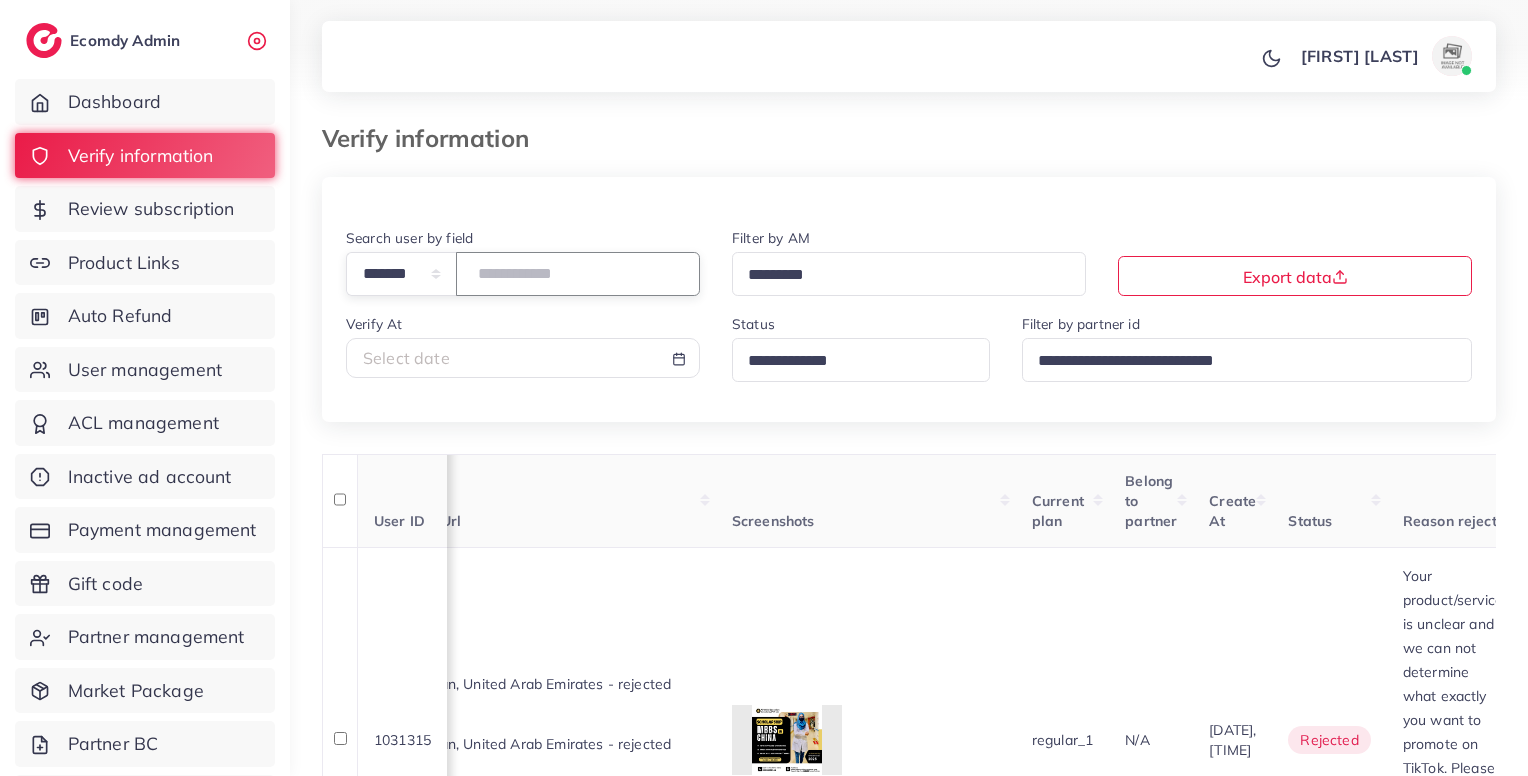 click on "*******" at bounding box center (578, 273) 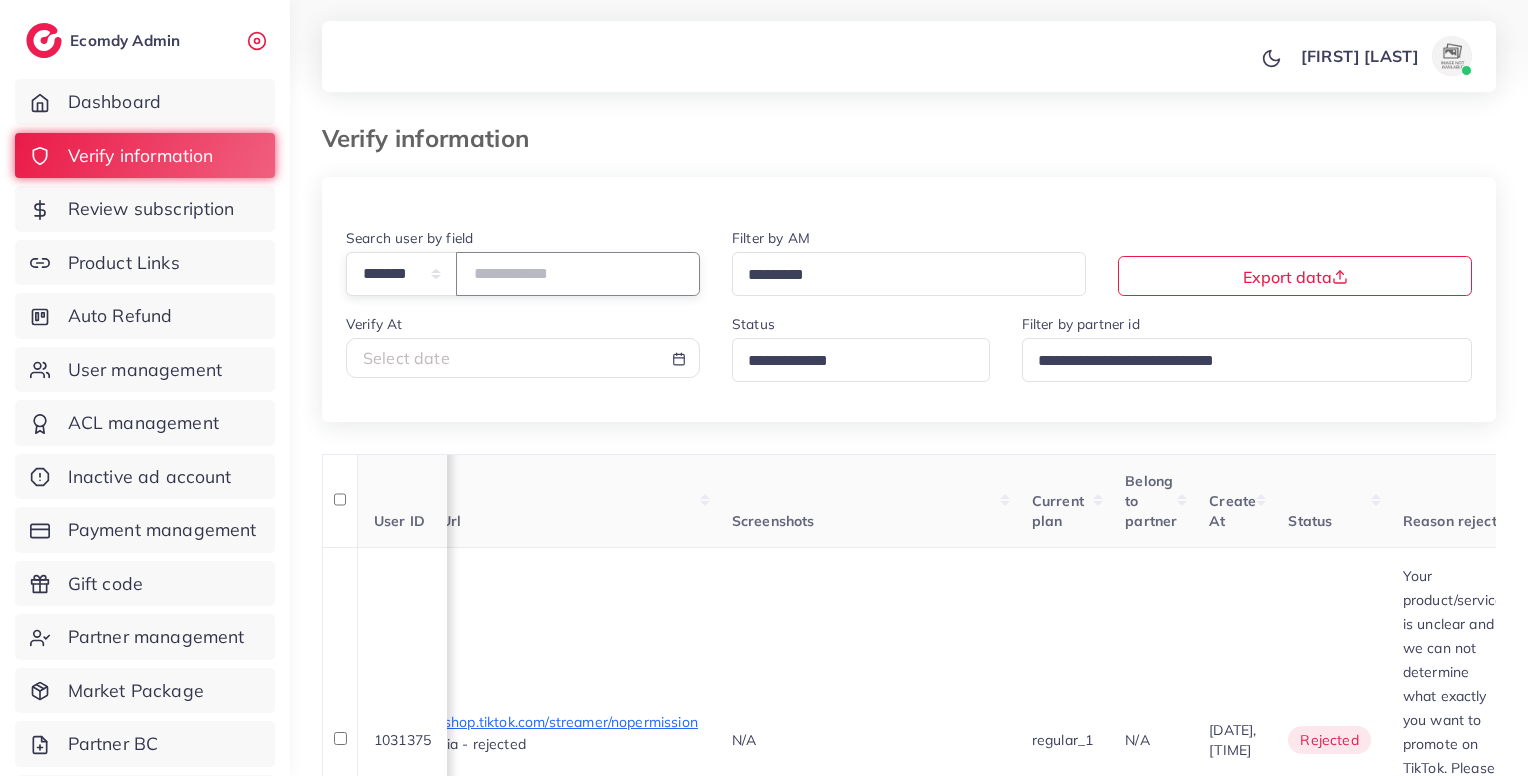 drag, startPoint x: 514, startPoint y: 297, endPoint x: 515, endPoint y: 281, distance: 16.03122 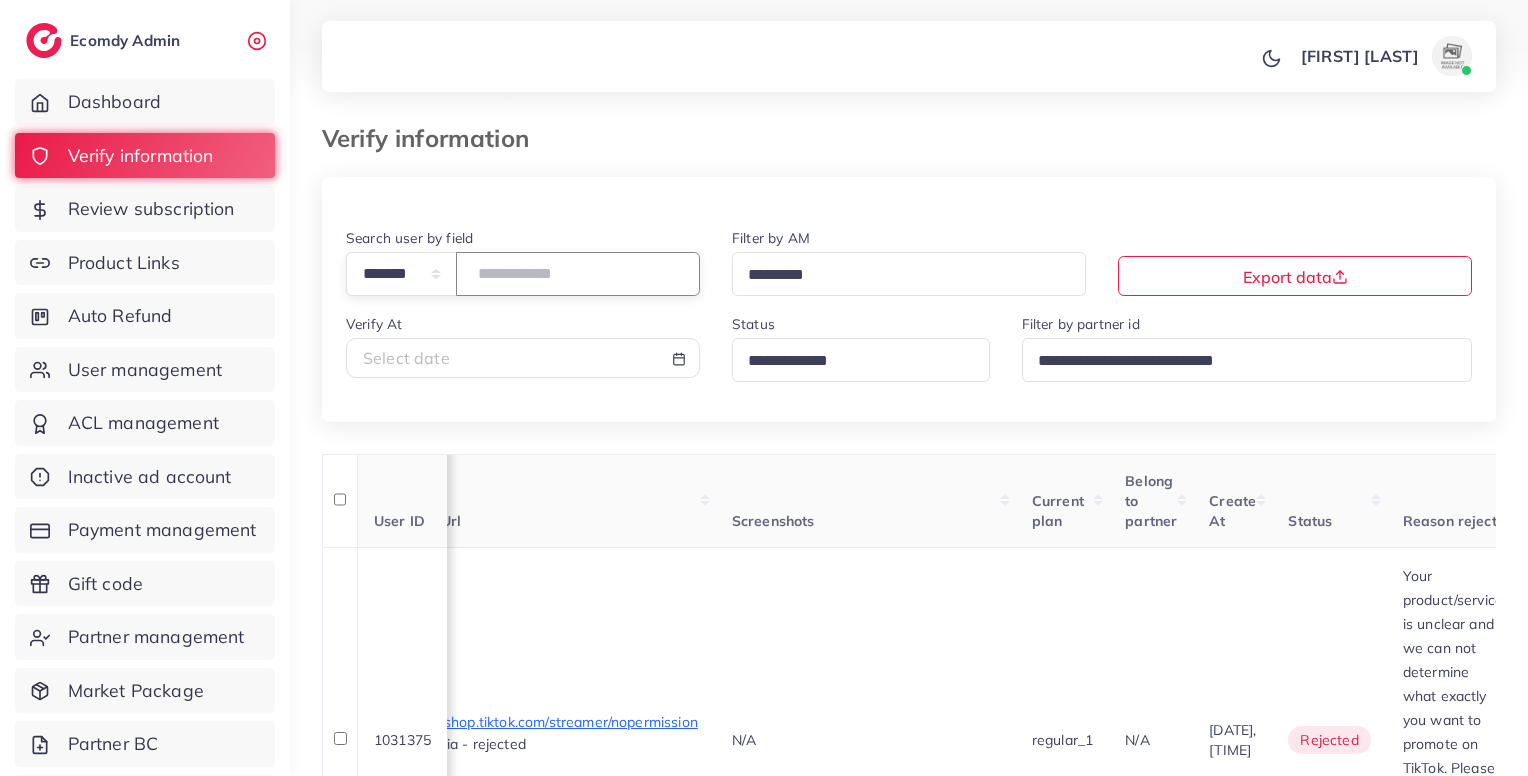 click on "**********" at bounding box center (523, 269) 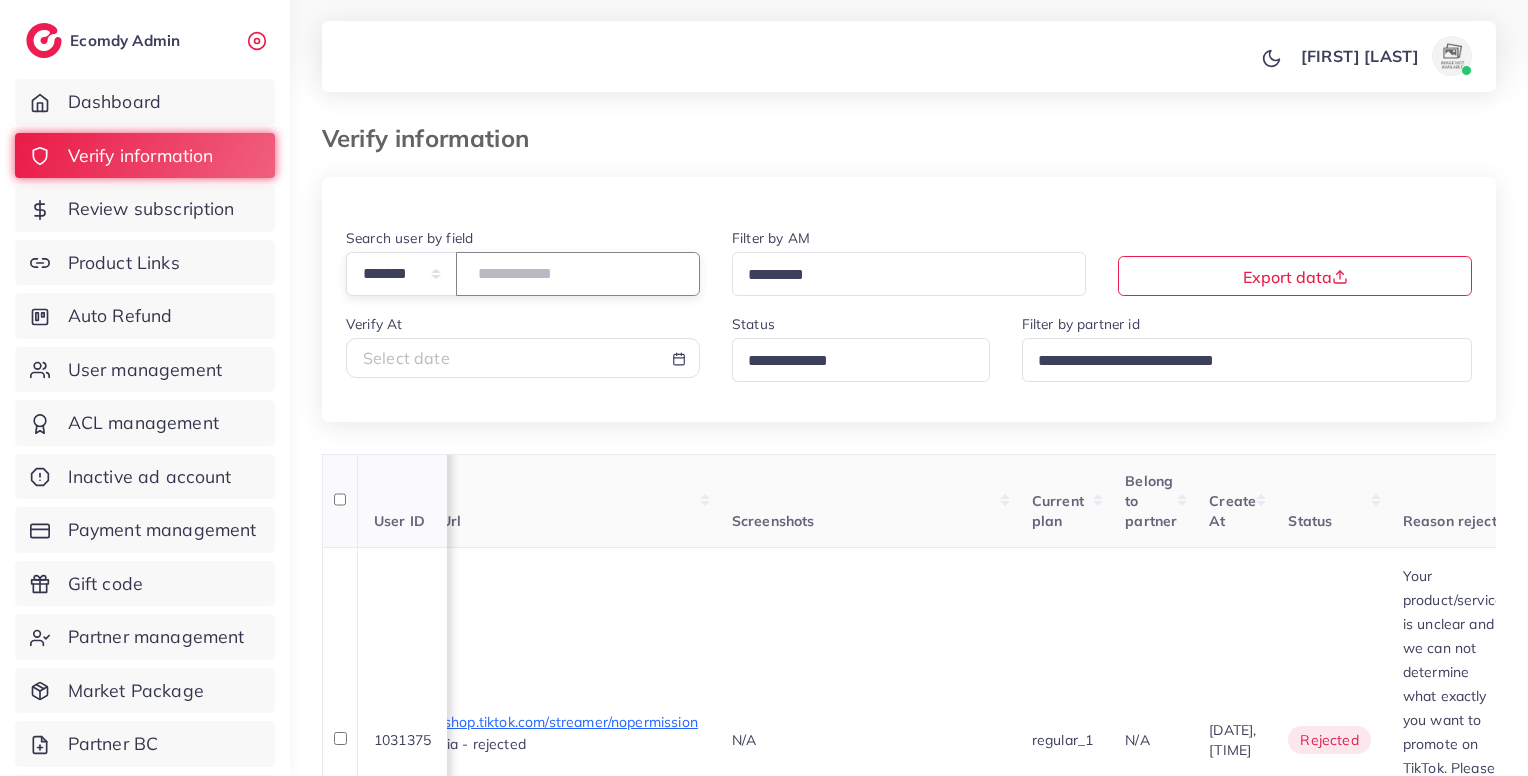 drag, startPoint x: 515, startPoint y: 281, endPoint x: 896, endPoint y: 494, distance: 436.49744 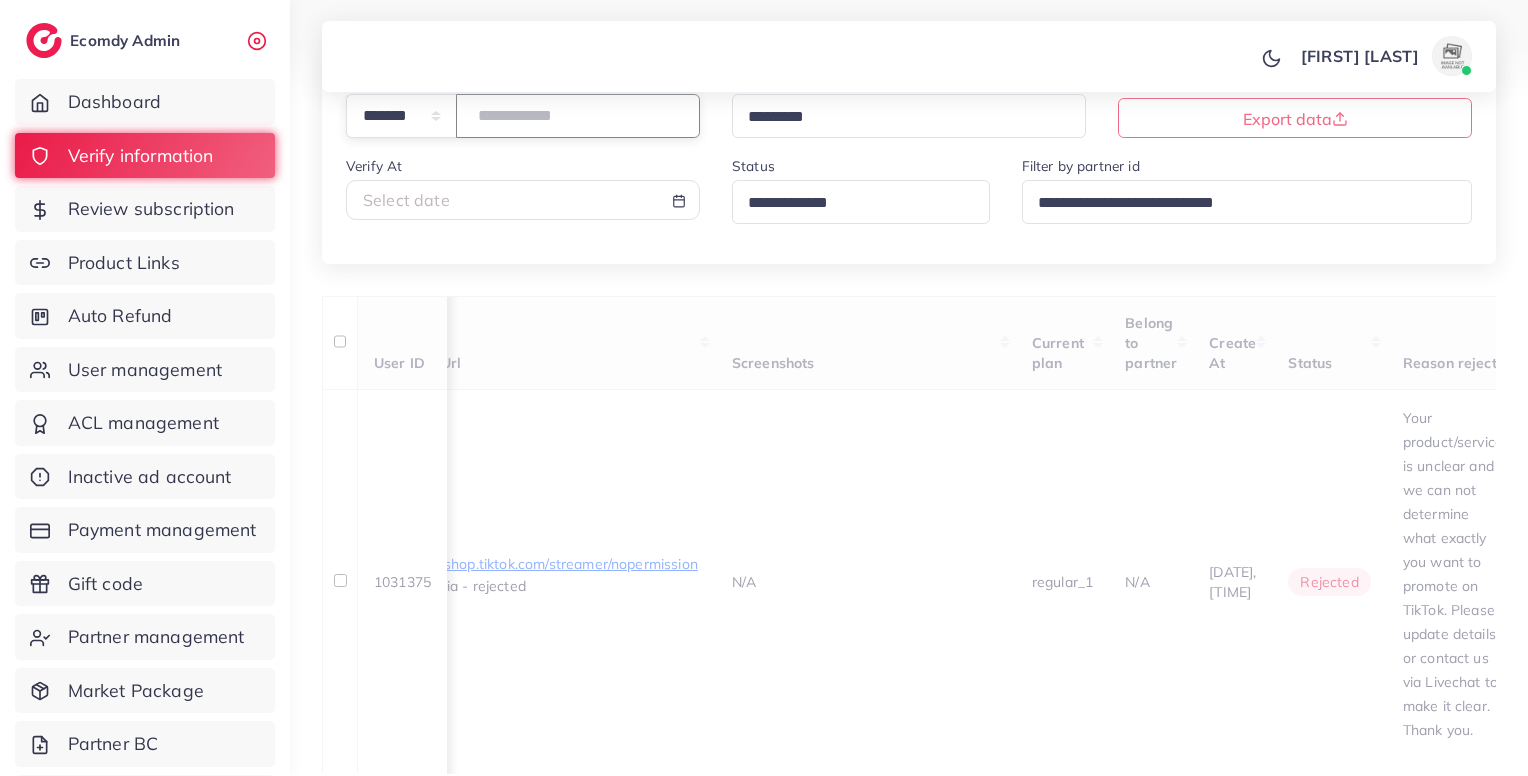 scroll, scrollTop: 244, scrollLeft: 0, axis: vertical 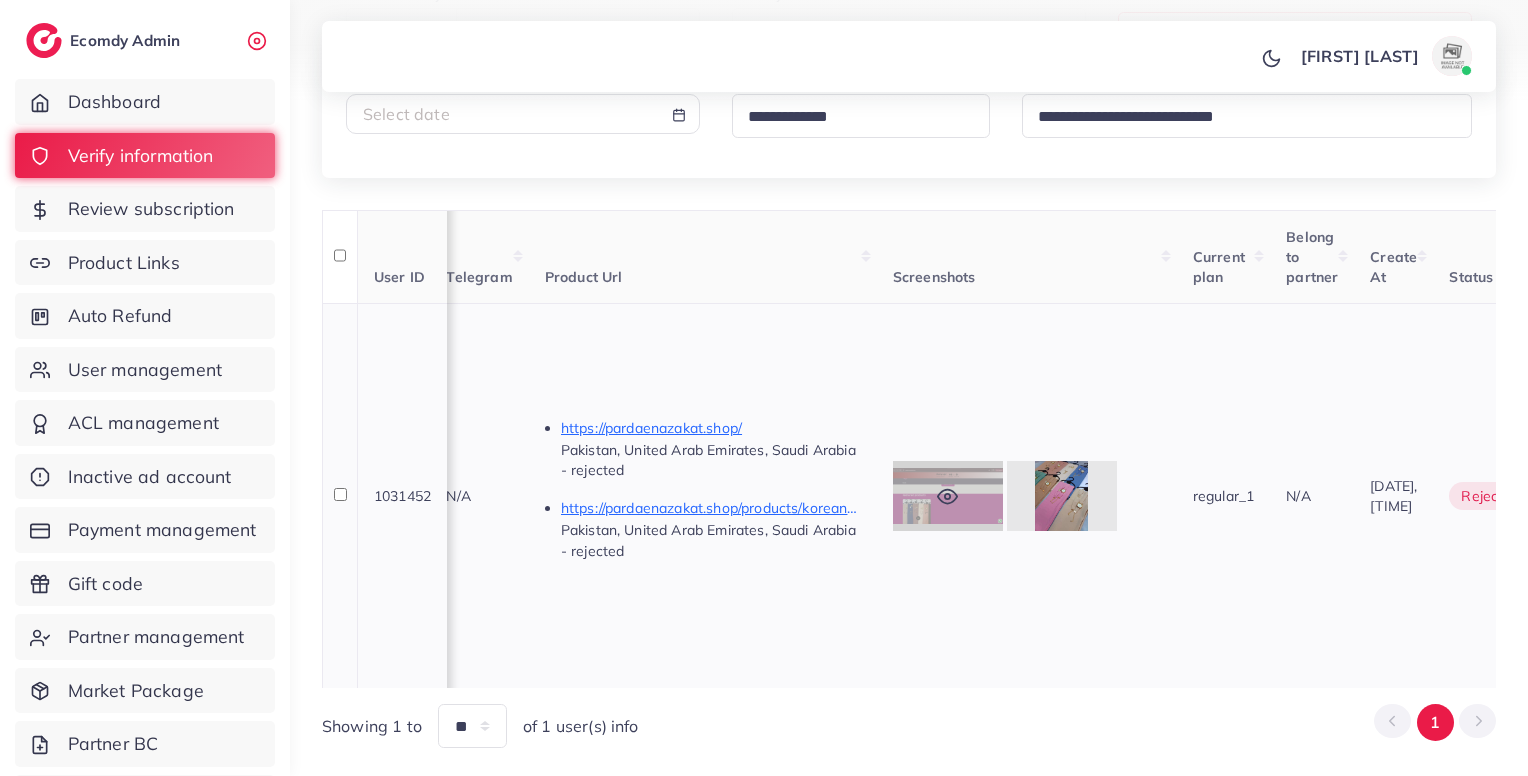 click at bounding box center (948, 496) 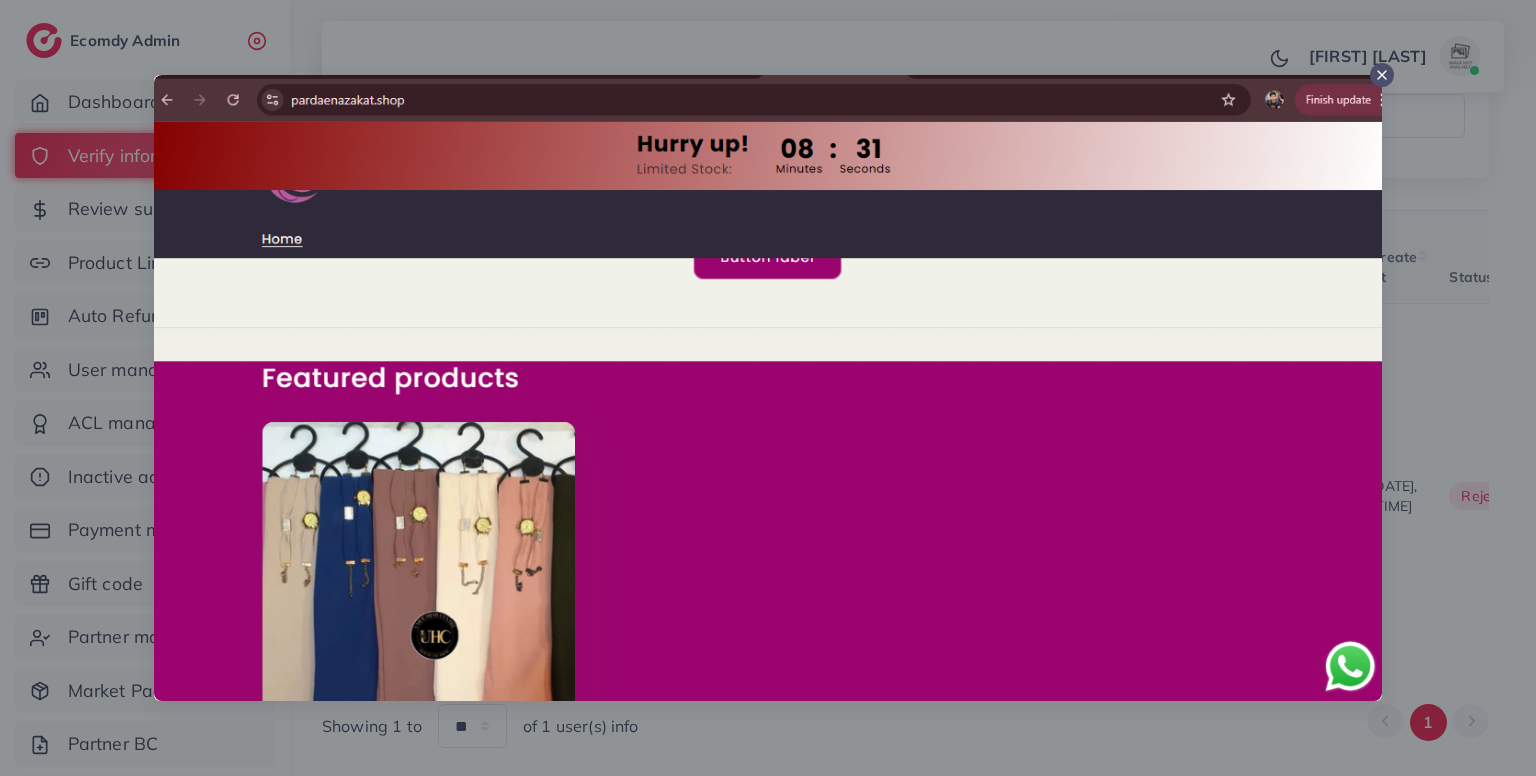 click at bounding box center [768, 388] 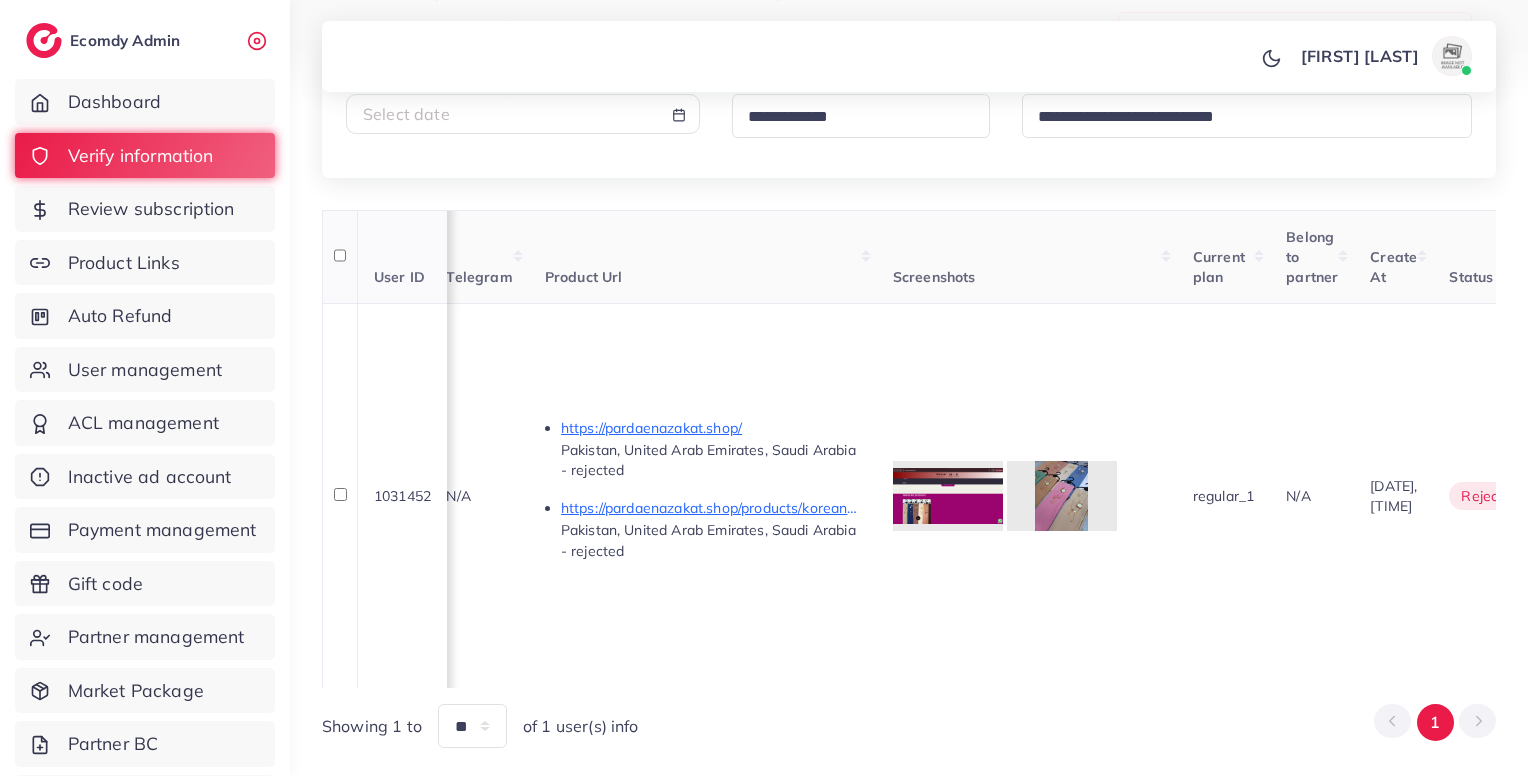 scroll, scrollTop: 0, scrollLeft: 0, axis: both 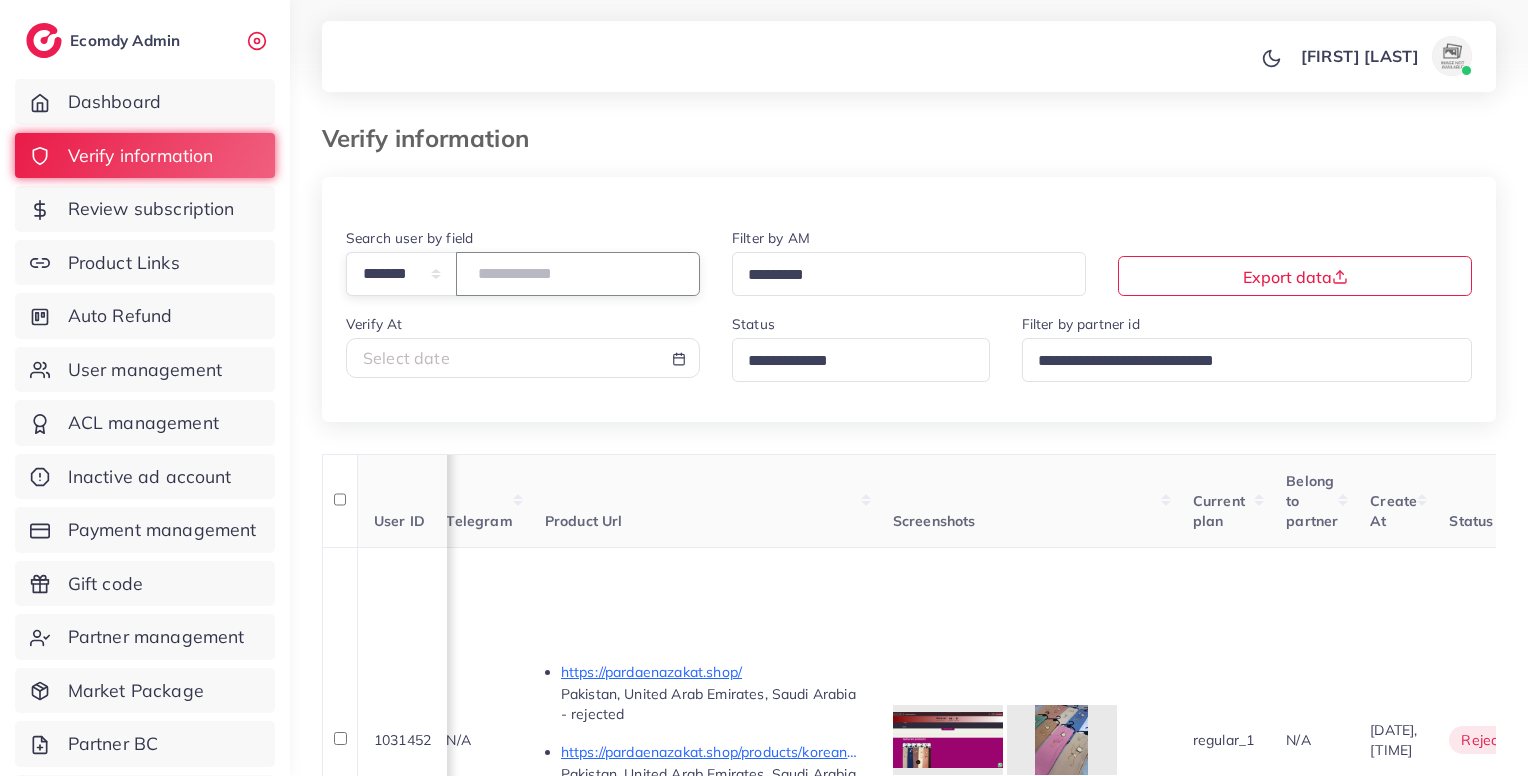 click on "*******" at bounding box center [578, 273] 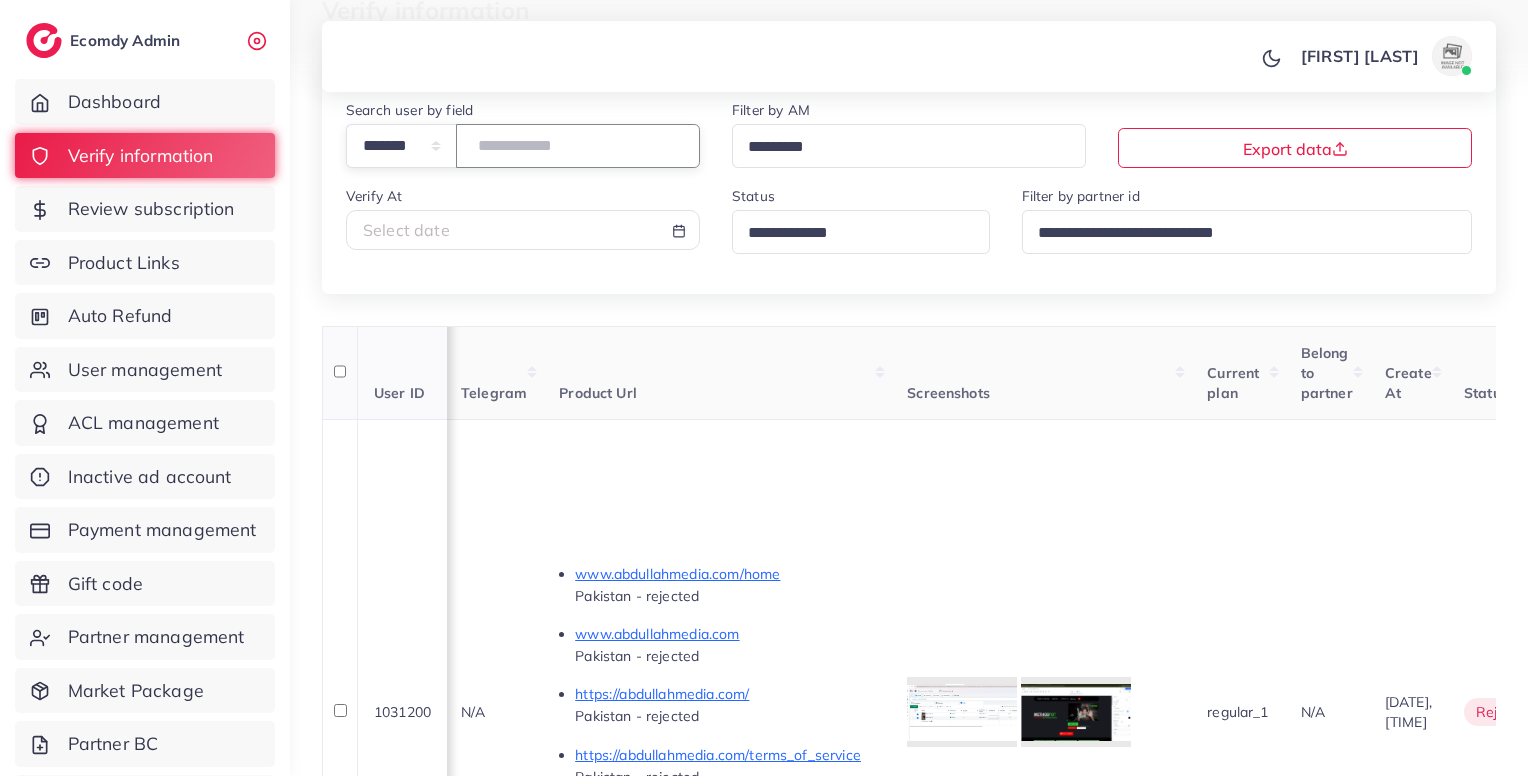scroll, scrollTop: 442, scrollLeft: 0, axis: vertical 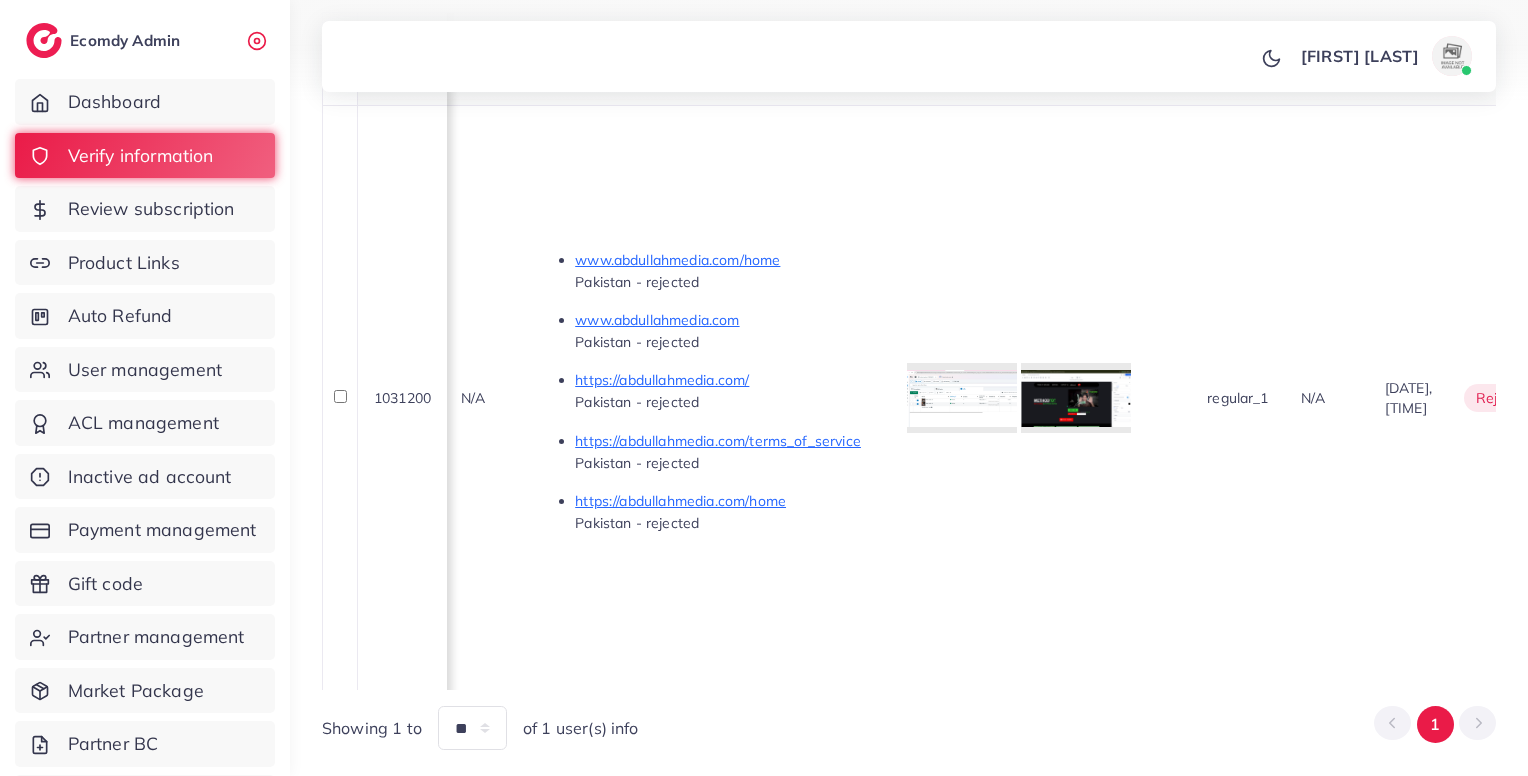 type on "*******" 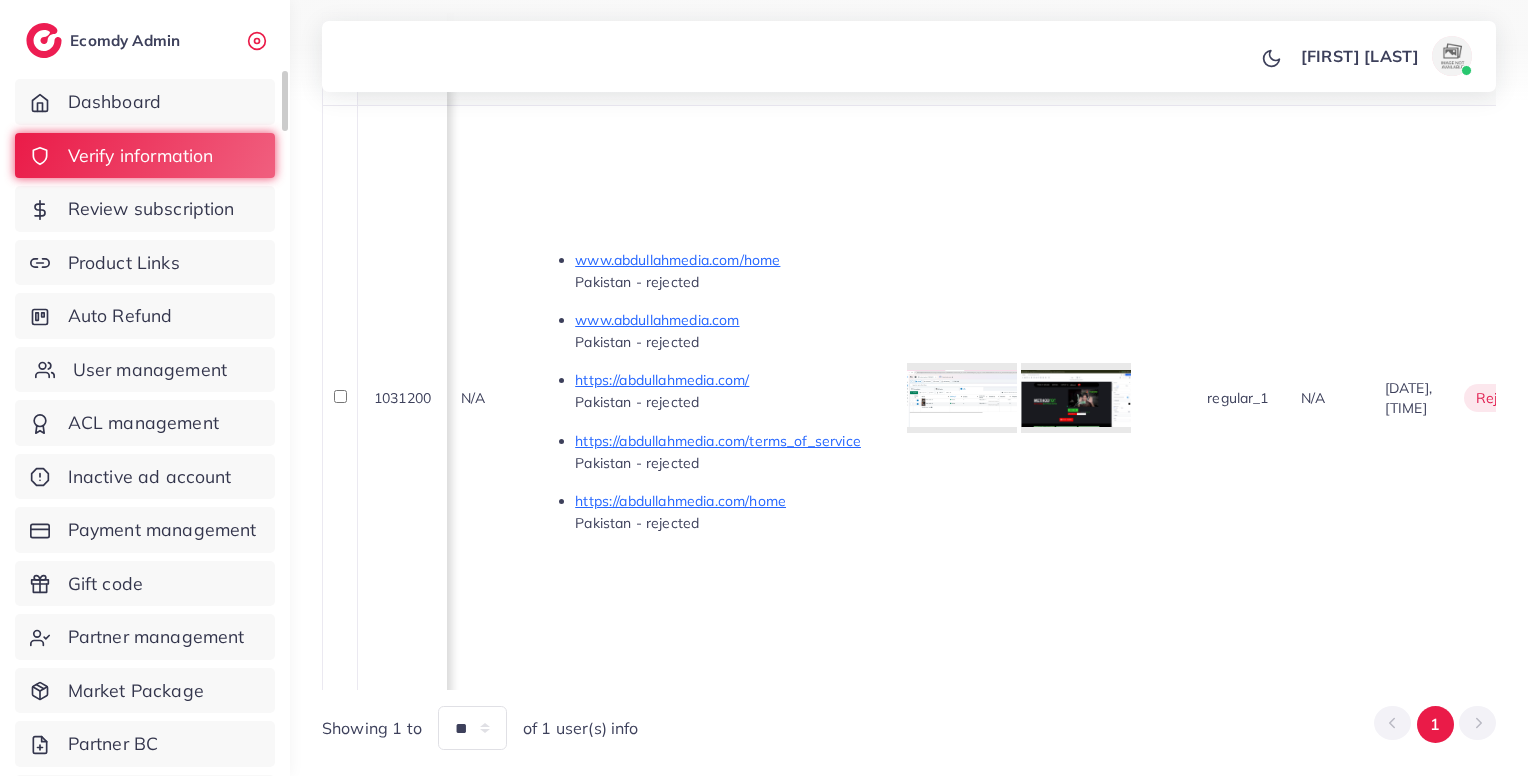 click on "User management" at bounding box center [150, 370] 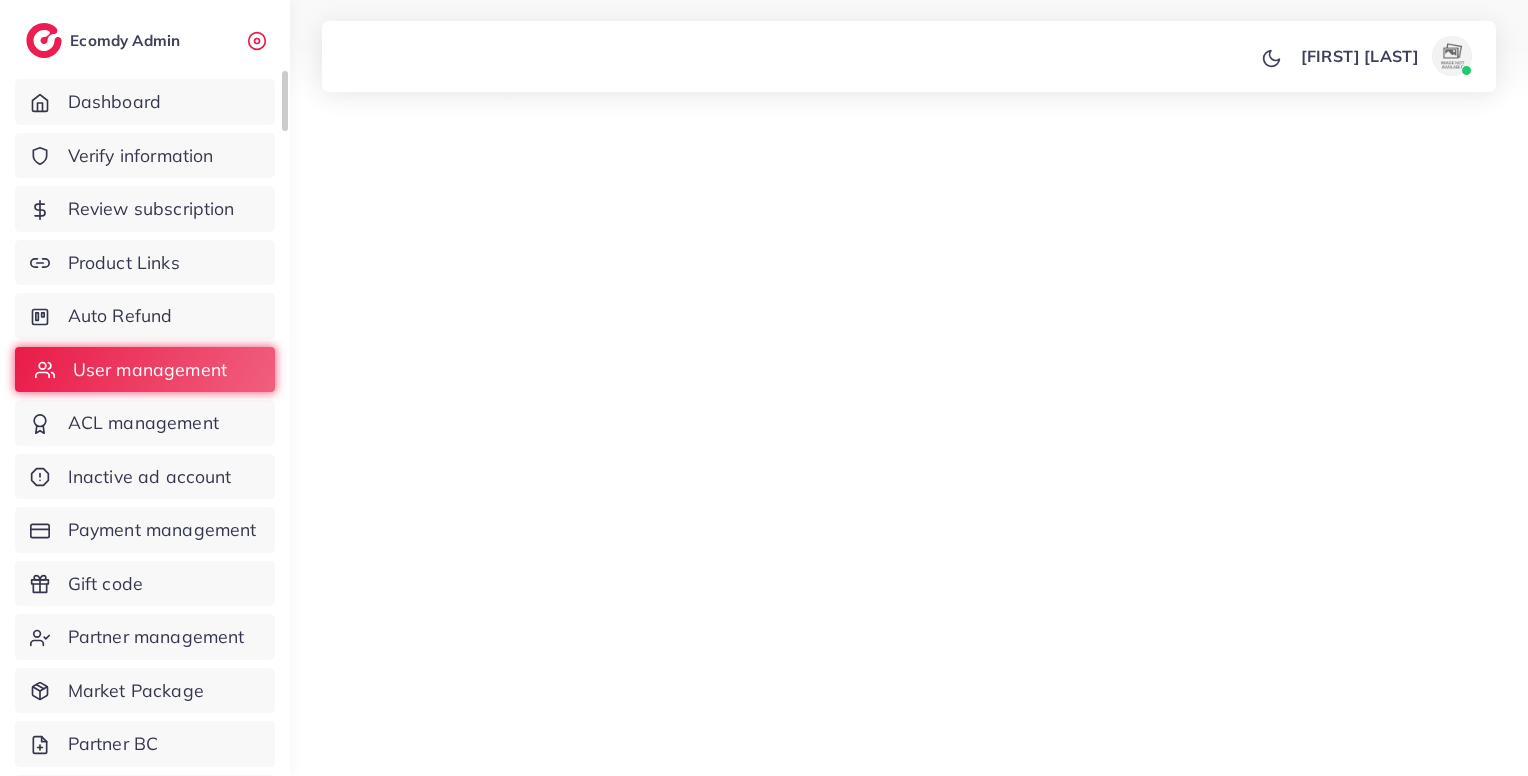 scroll, scrollTop: 0, scrollLeft: 0, axis: both 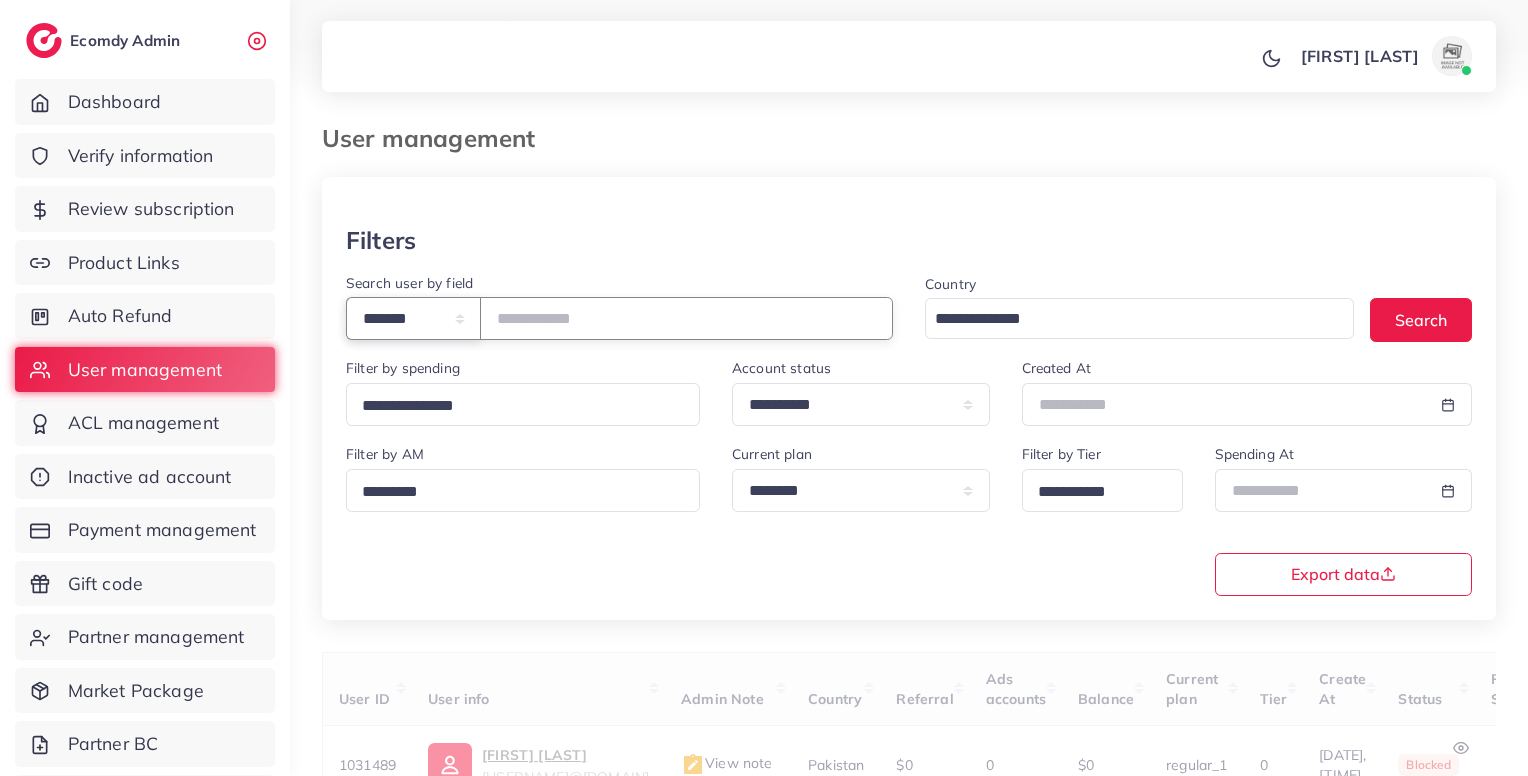 click on "**********" at bounding box center (413, 318) 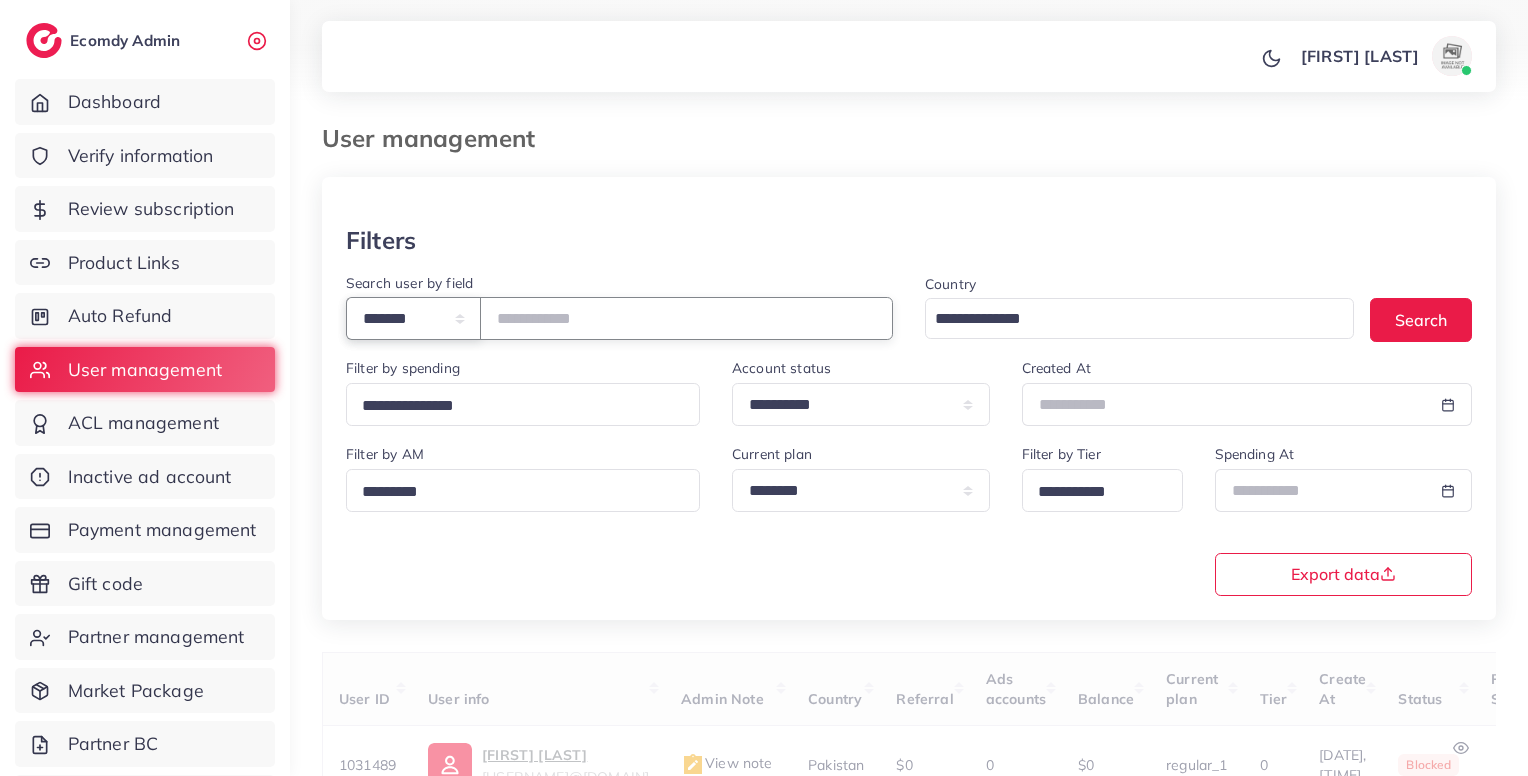 select on "*****" 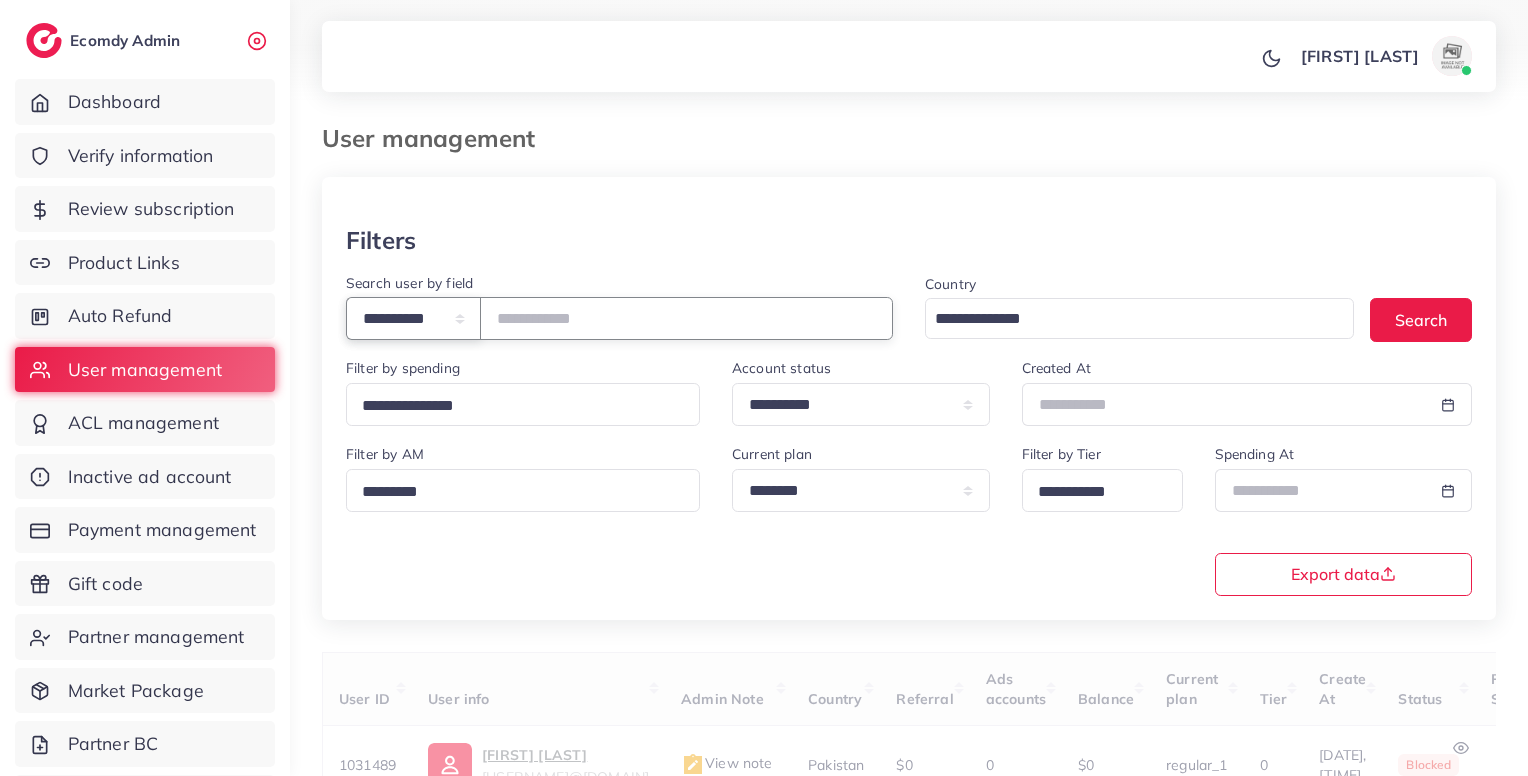 click on "**********" at bounding box center [413, 318] 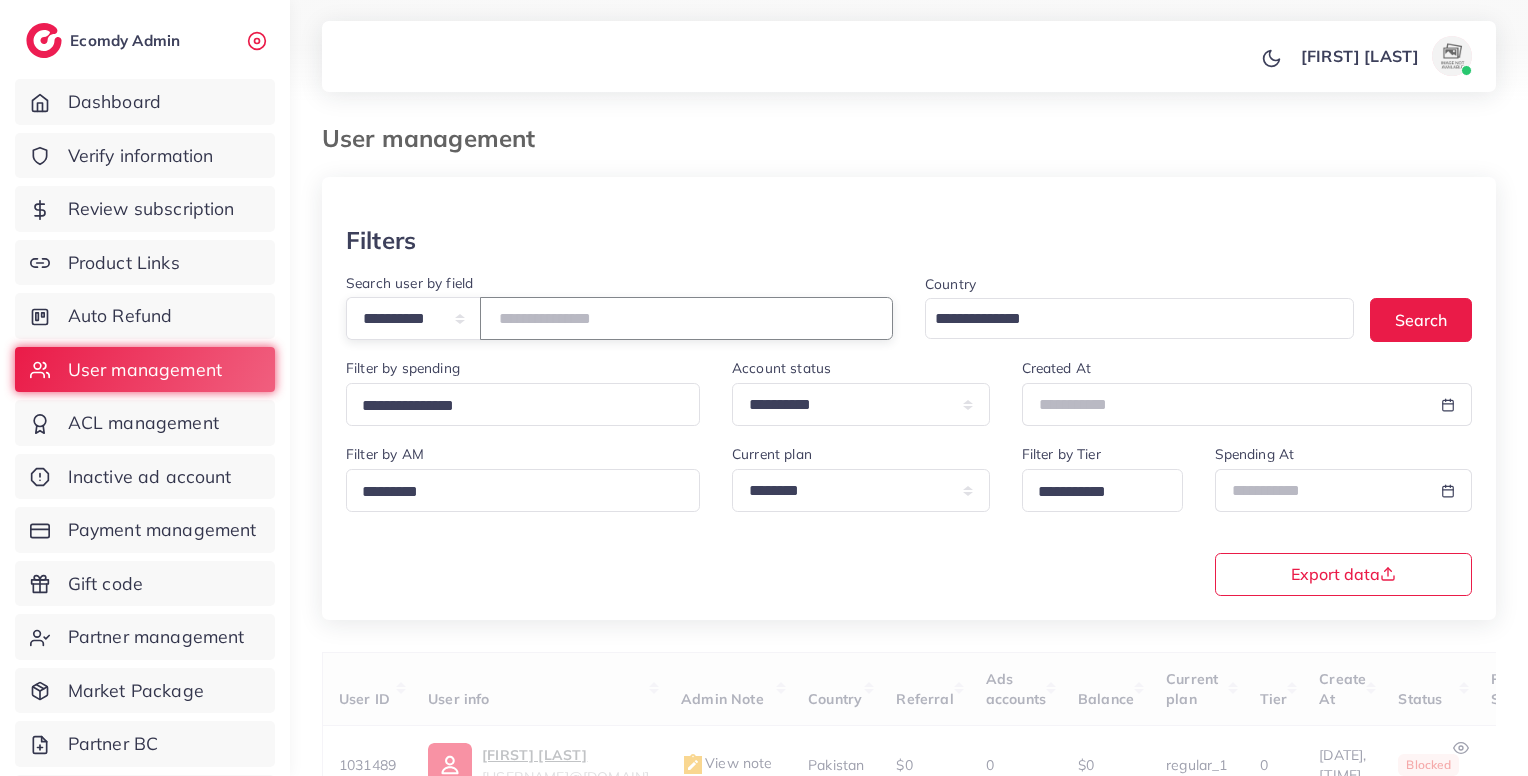 paste on "**********" 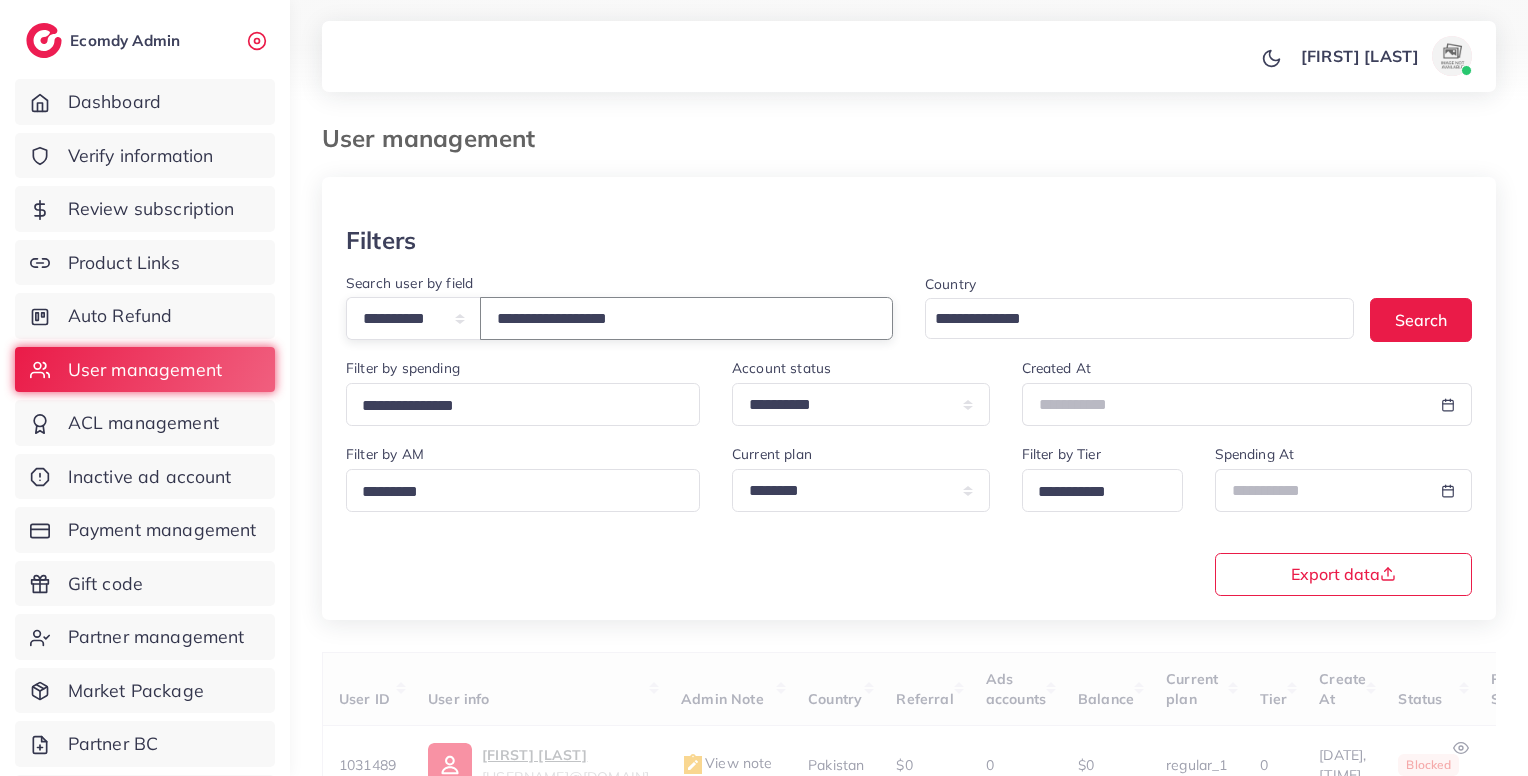 click on "**********" at bounding box center (686, 318) 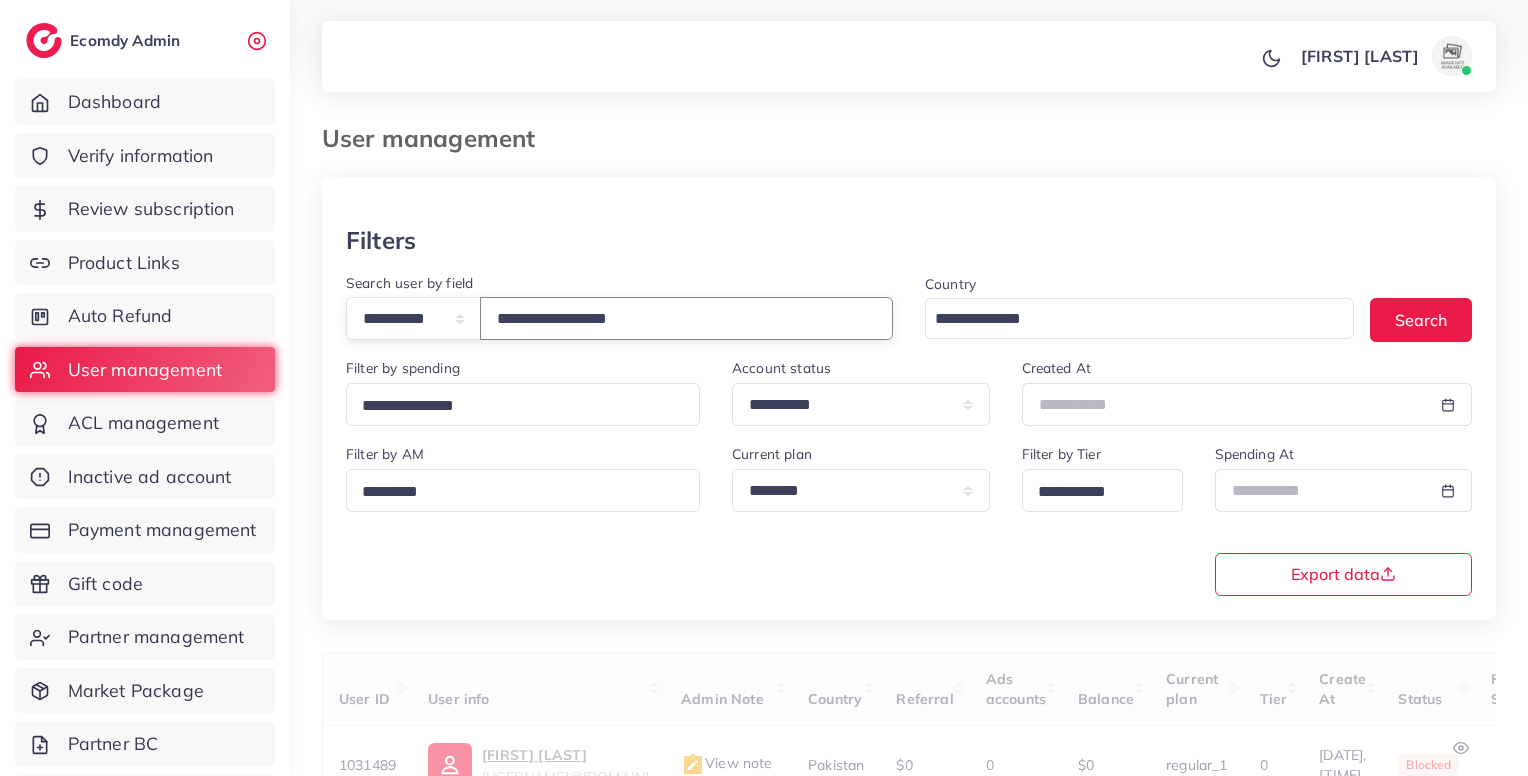 scroll, scrollTop: 183, scrollLeft: 0, axis: vertical 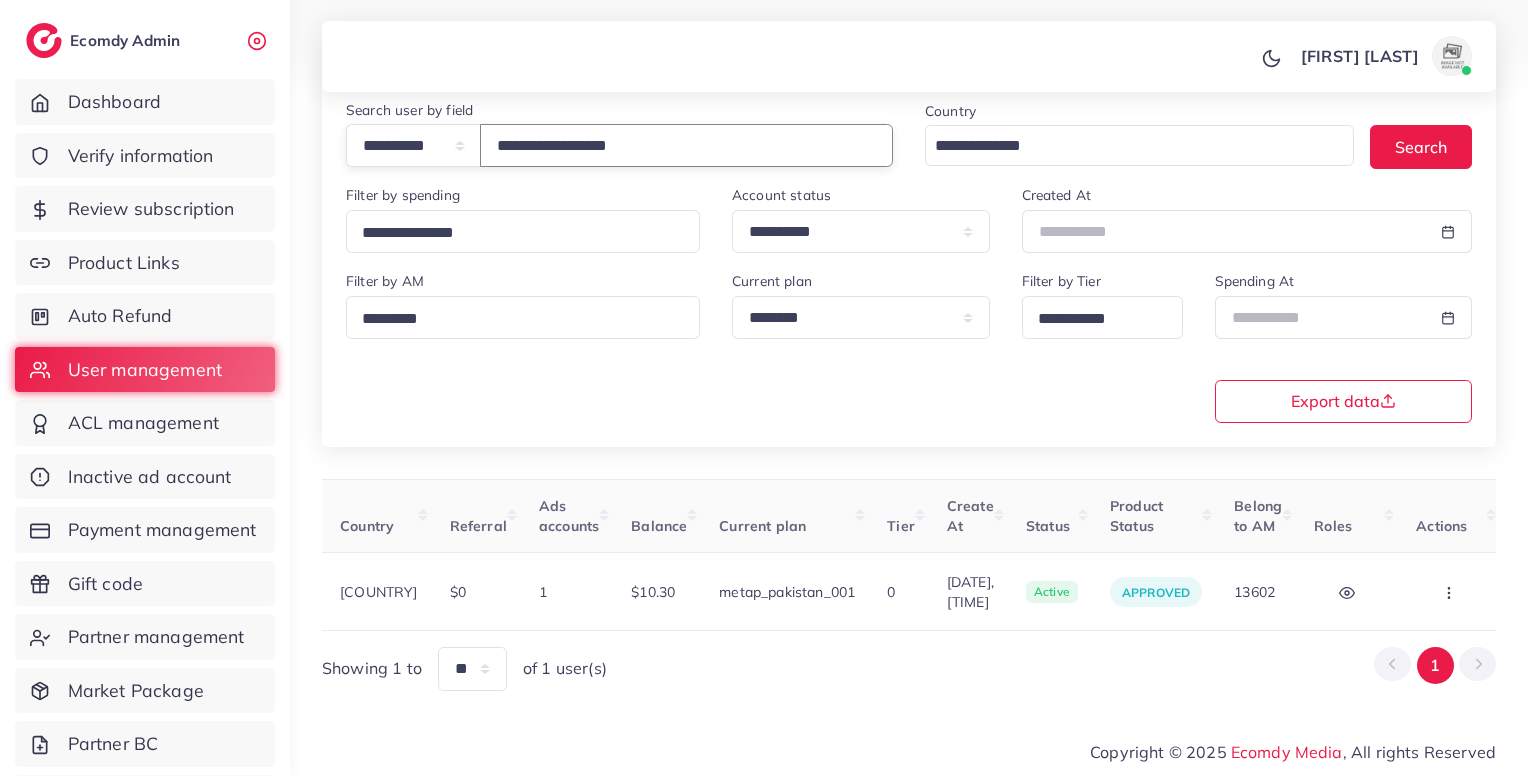 click on "**********" at bounding box center (686, 145) 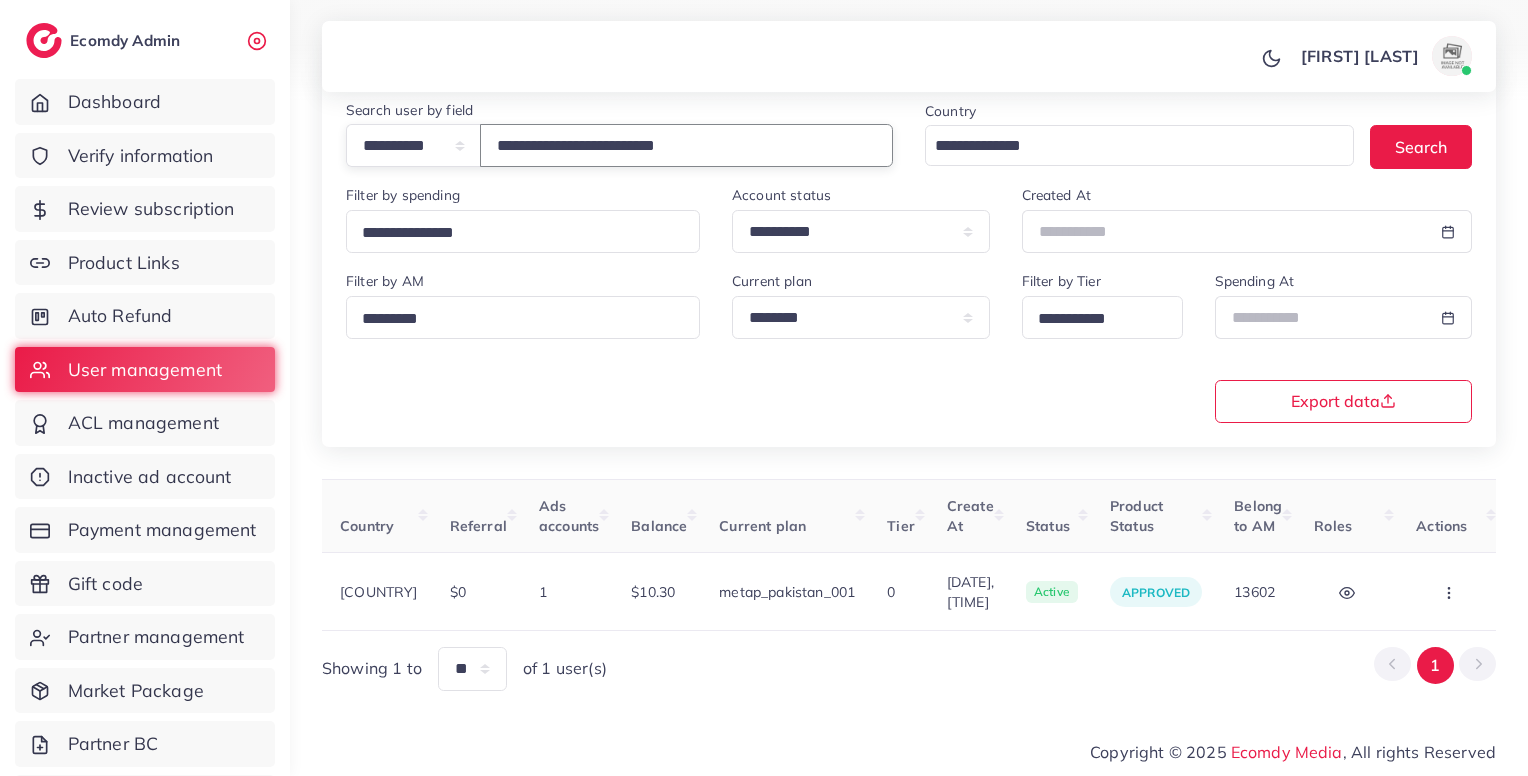 type on "**********" 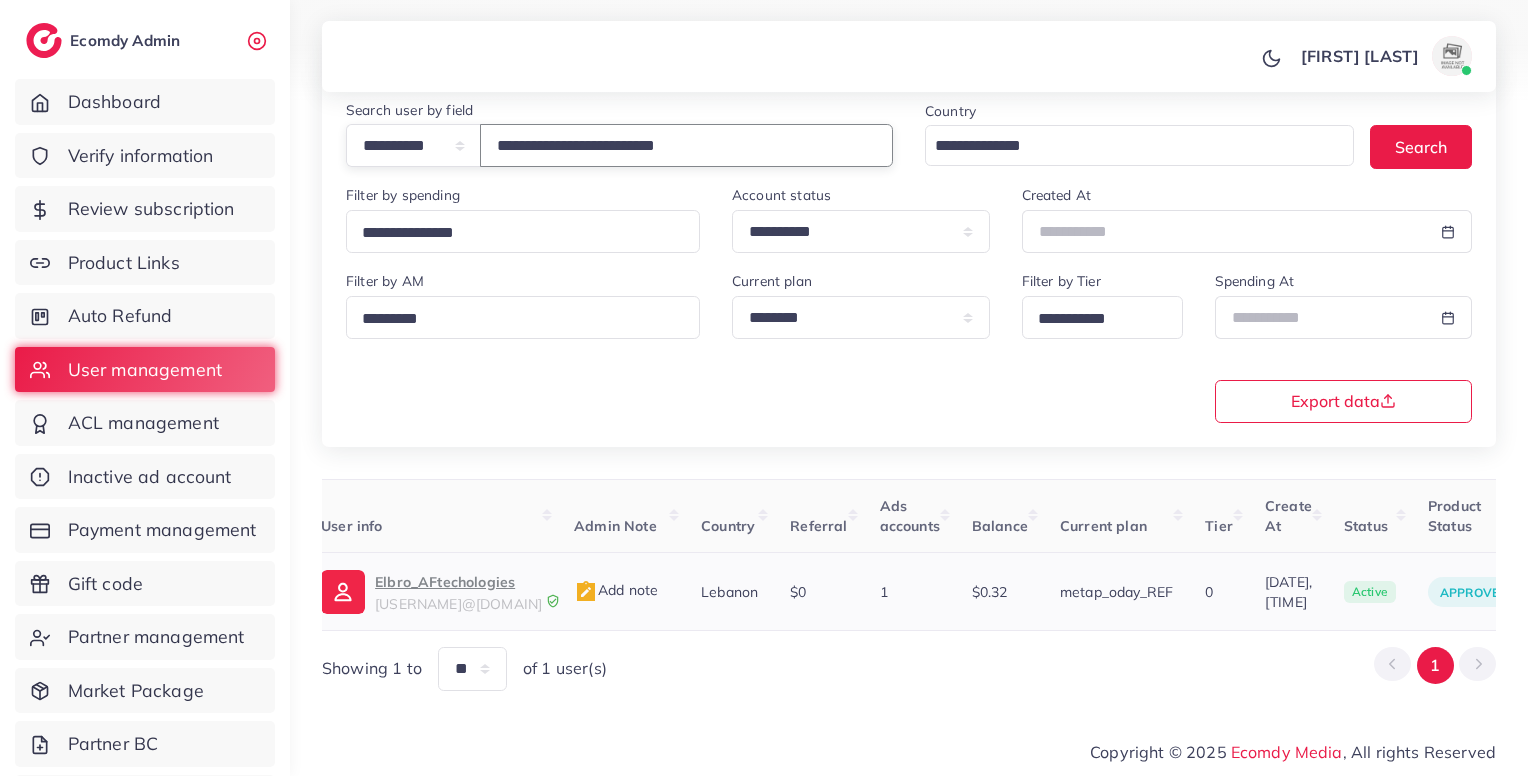 scroll, scrollTop: 0, scrollLeft: 0, axis: both 